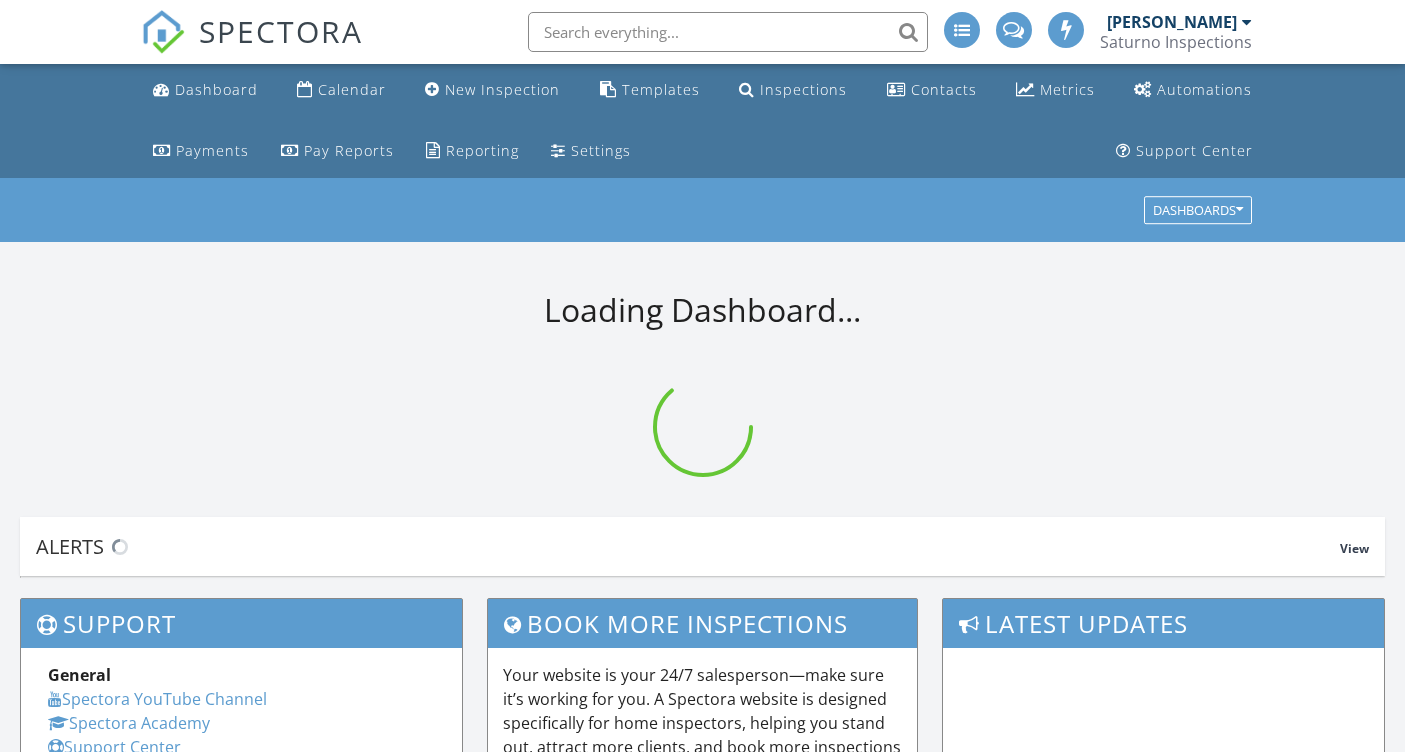 scroll, scrollTop: 0, scrollLeft: 0, axis: both 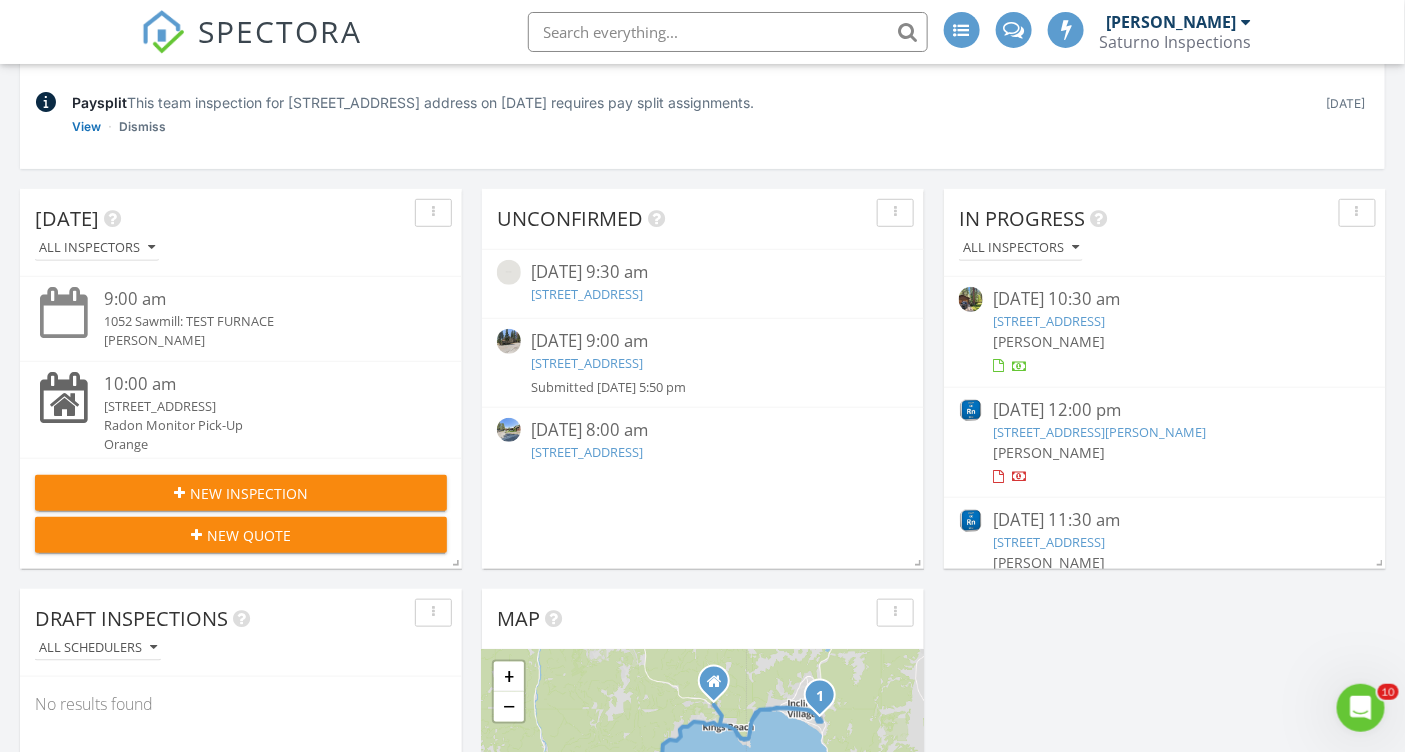 click on "1052 Sawmill Rd, Incline Village, NV 89451" at bounding box center [1049, 321] 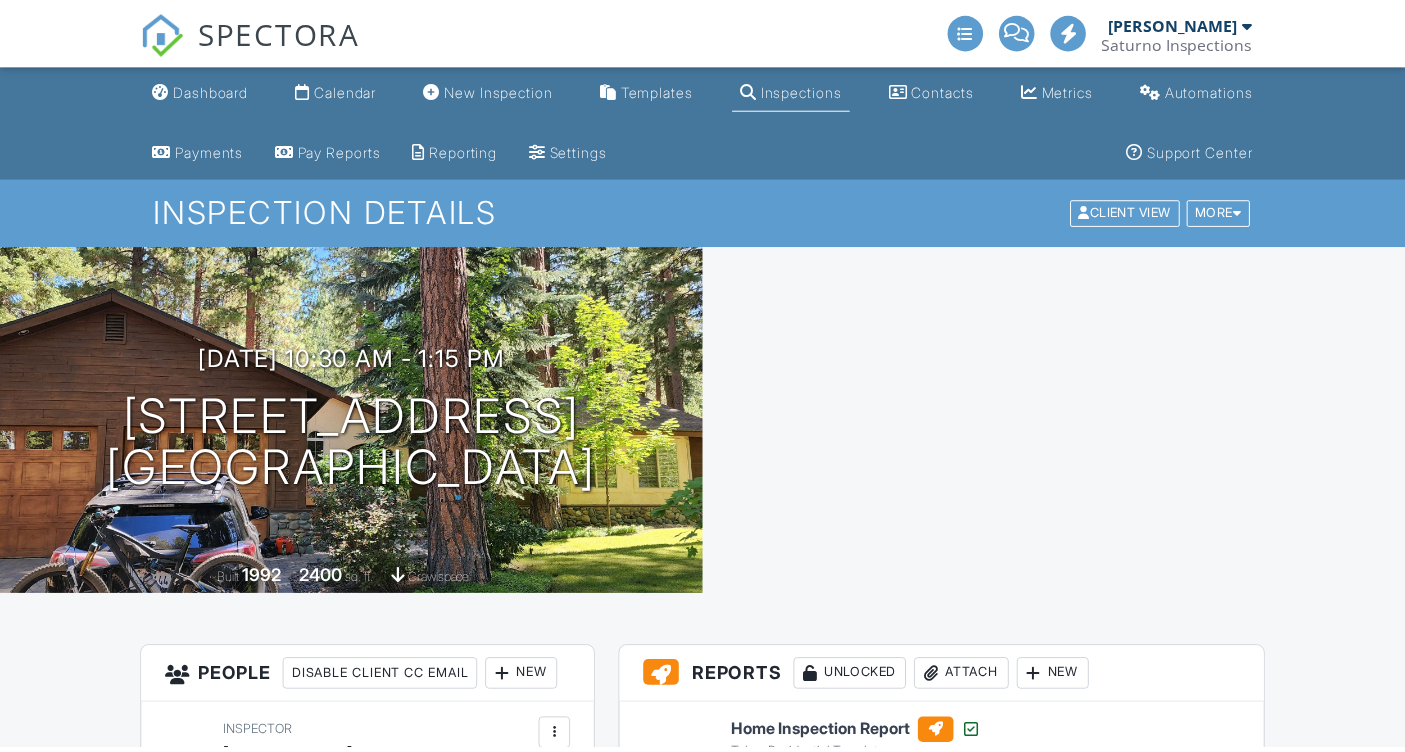 scroll, scrollTop: 0, scrollLeft: 0, axis: both 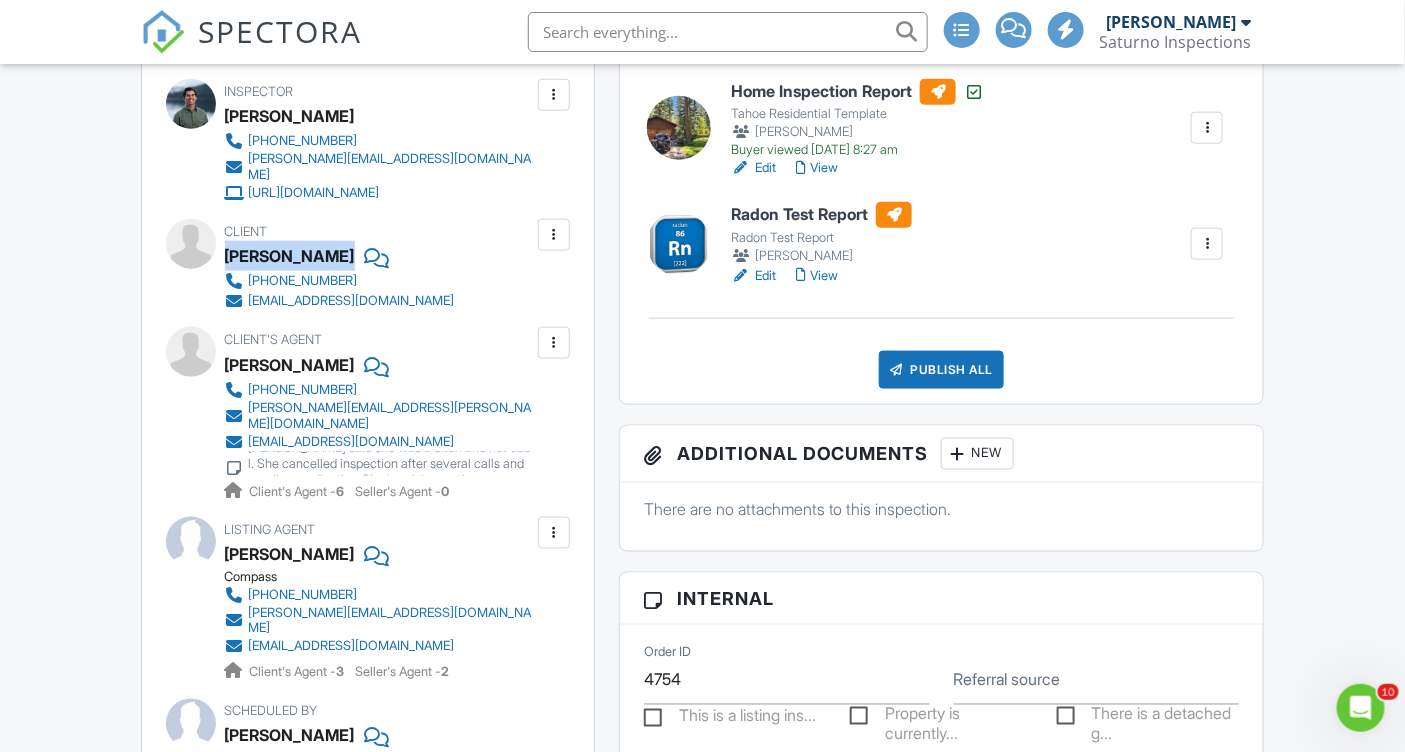 drag, startPoint x: 226, startPoint y: 282, endPoint x: 334, endPoint y: 282, distance: 108 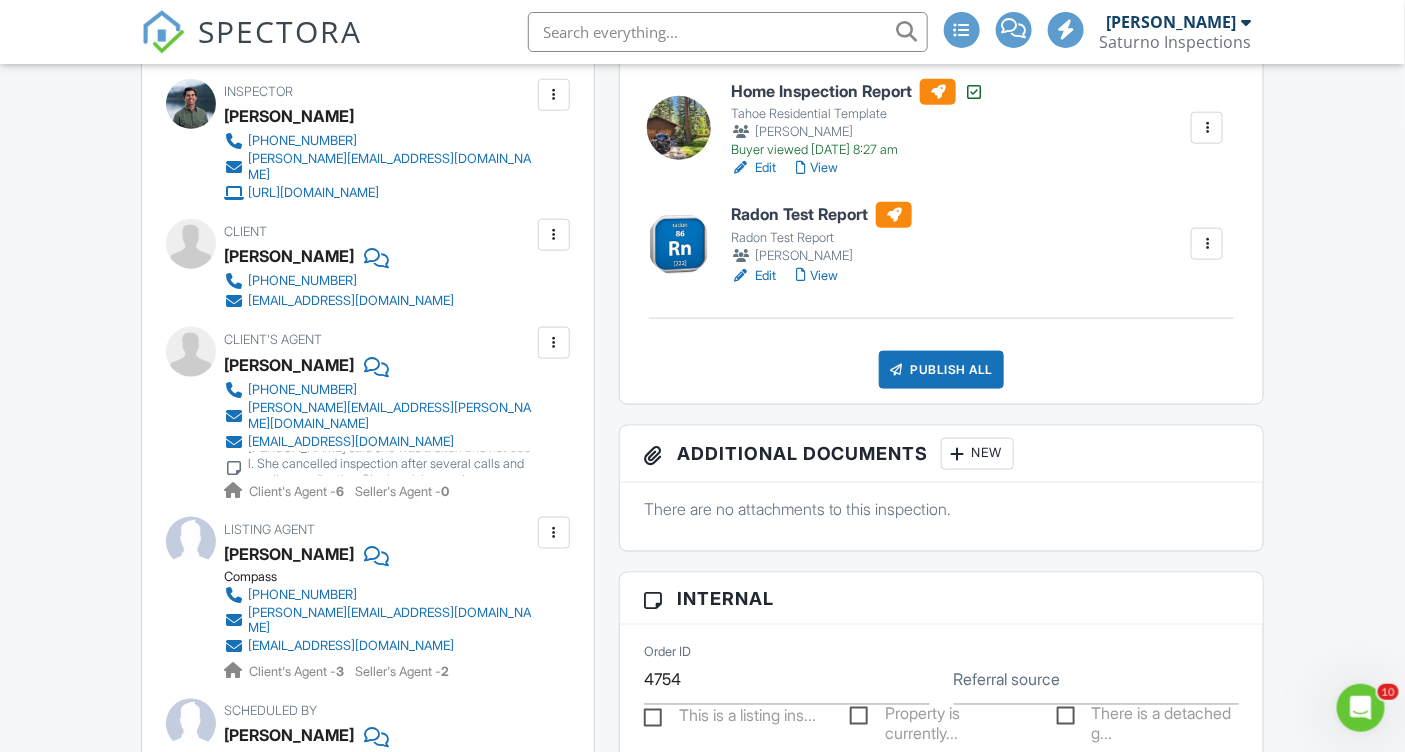 click on "Dashboard
Calendar
New Inspection
Templates
Inspections
Contacts
Metrics
Automations
Payments
Pay Reports
Reporting
Settings
Support Center
Inspection Details
Client View
More
Property Details
Reschedule
Reorder / Copy
Share
Cancel
Delete
Print Order
Convert to V9
View Change Log
07/23/2025 10:30 am
- 1:15 pm
1052 Sawmill Rd
Incline Village, NV 89451
Built
1992
2400
sq. ft.
crawlspace
+ −  Leaflet   |   © MapTiler   © OpenStreetMap contributors
All emails and texts are disabled for this inspection!
Turn on emails and texts
Reports
Unlocked
Attach
New
Home Inspection Report" at bounding box center (702, 1751) 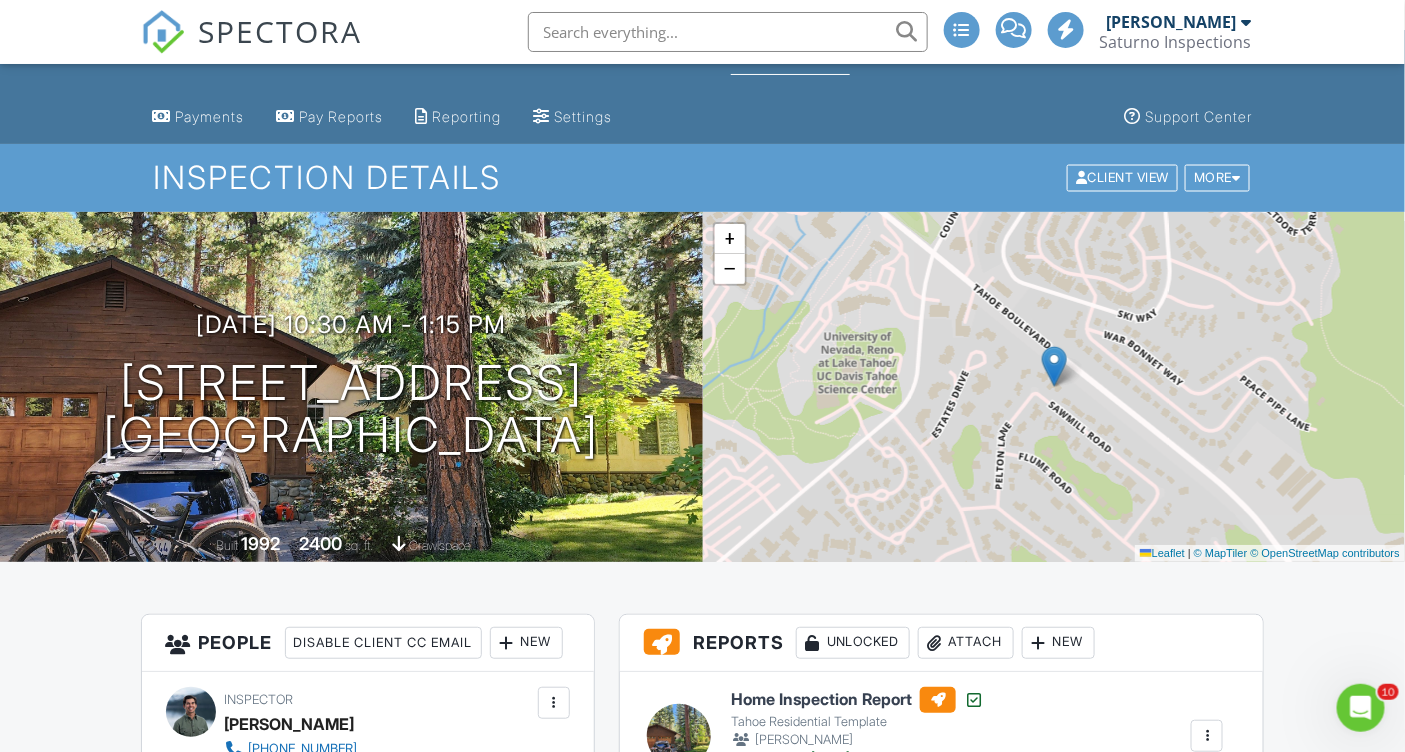scroll, scrollTop: 0, scrollLeft: 0, axis: both 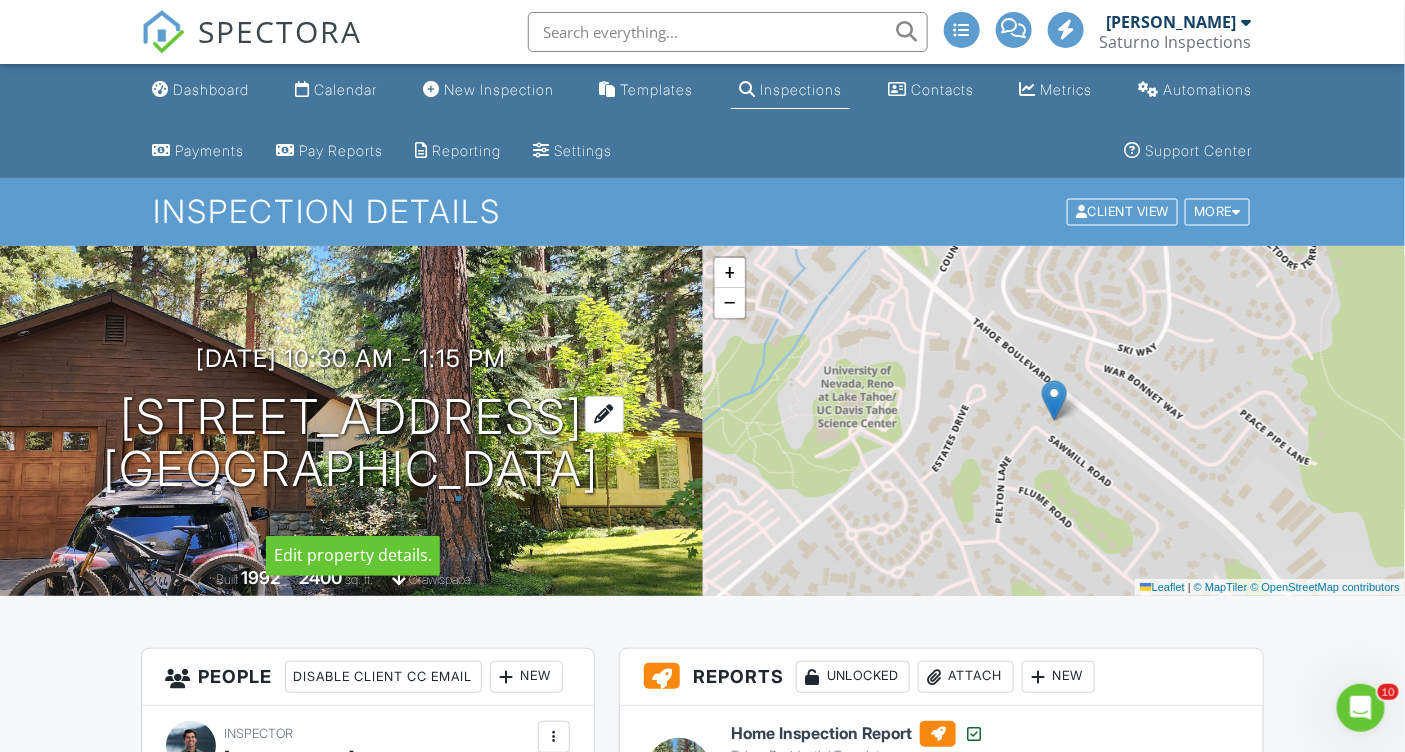 click on "1052 Sawmill Rd
Incline Village, NV 89451" at bounding box center [351, 444] 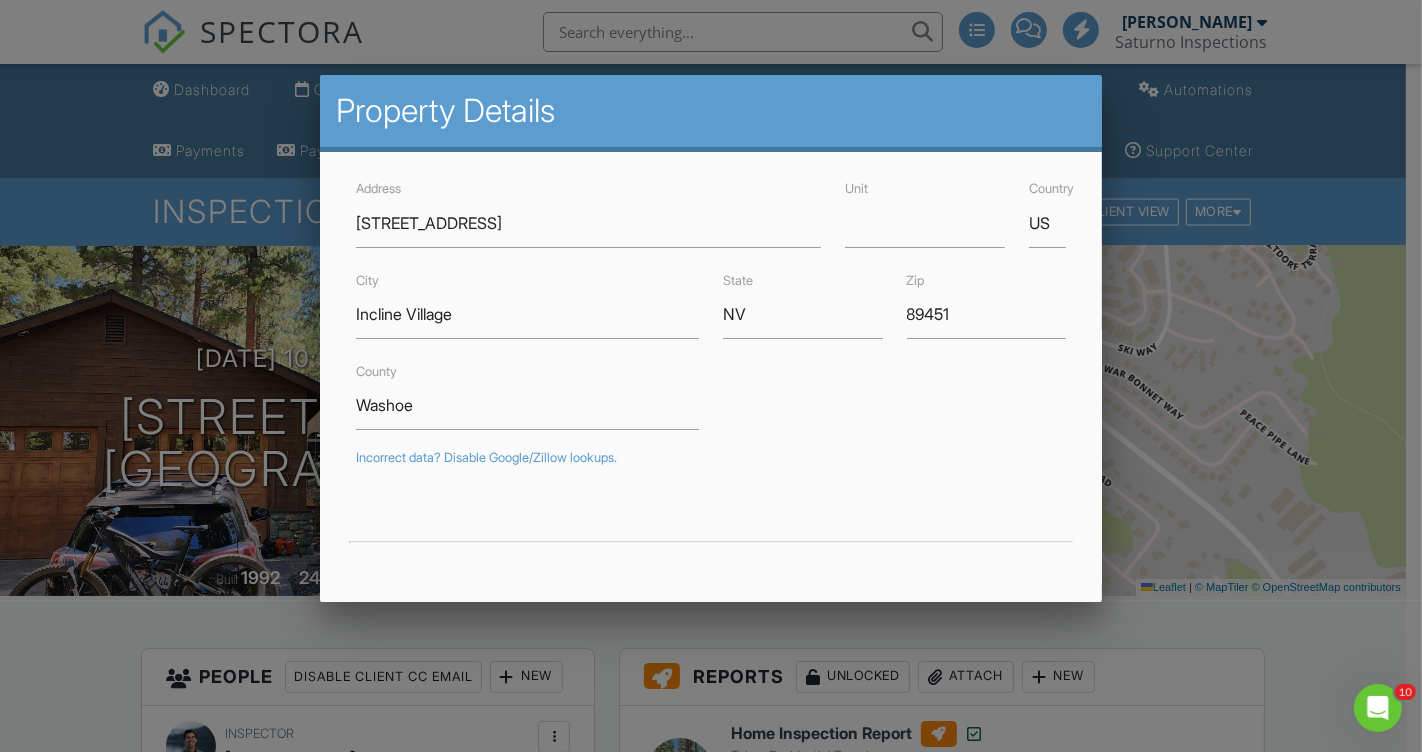click at bounding box center [711, 370] 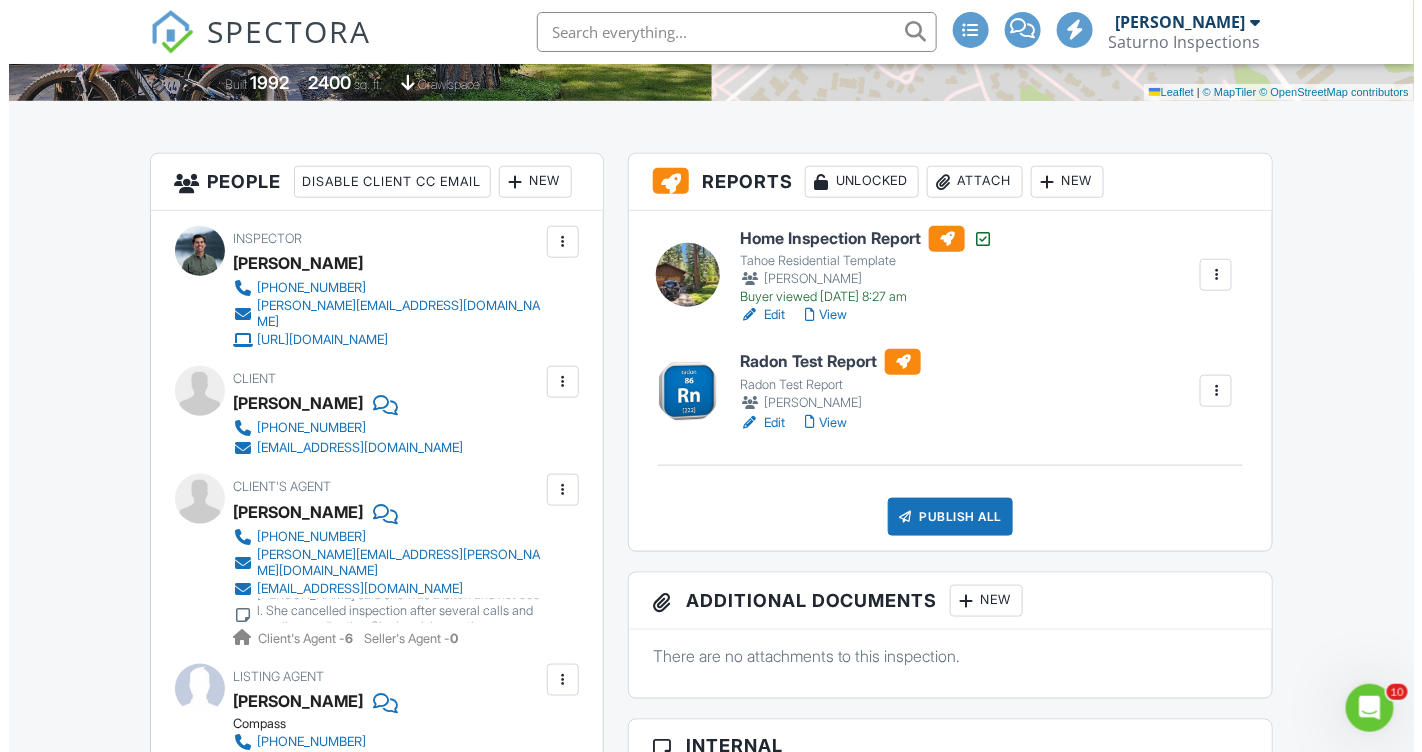 scroll, scrollTop: 496, scrollLeft: 0, axis: vertical 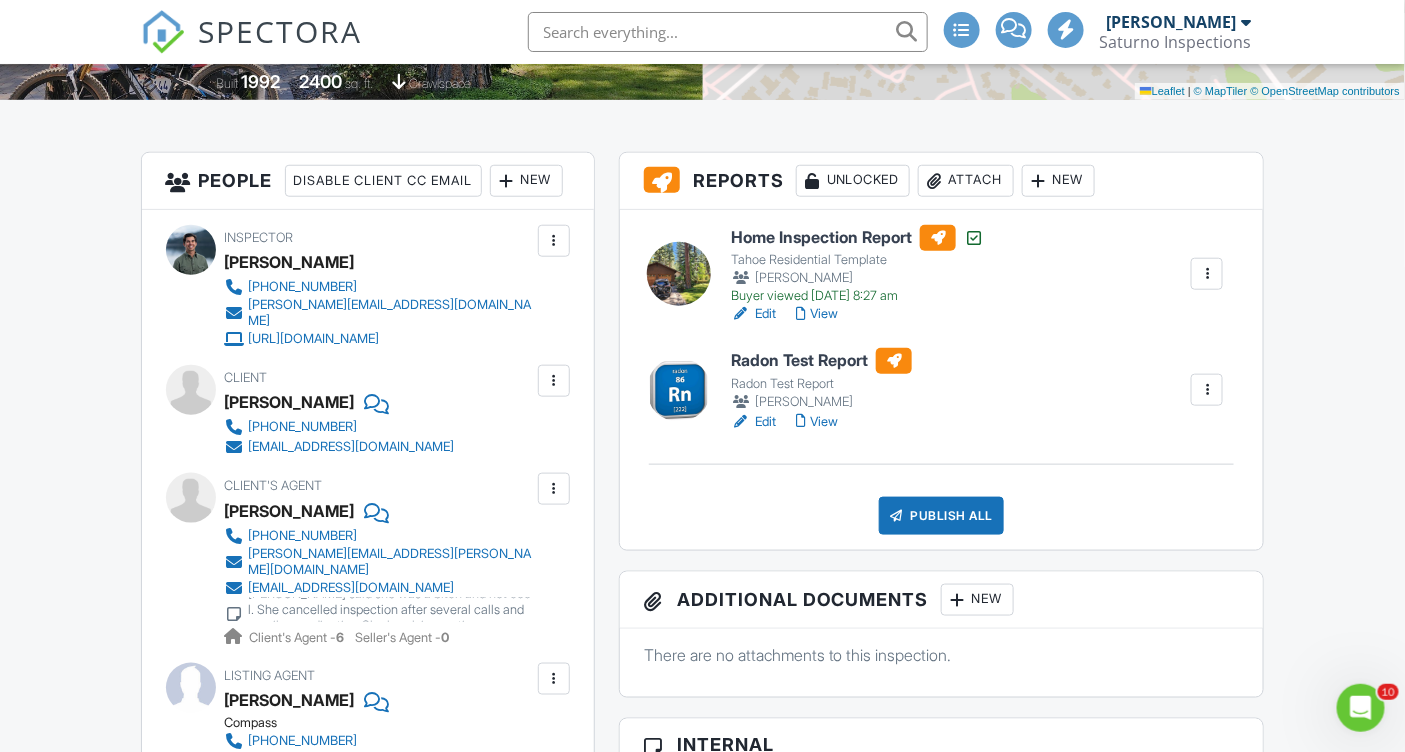 click on "New" at bounding box center [977, 600] 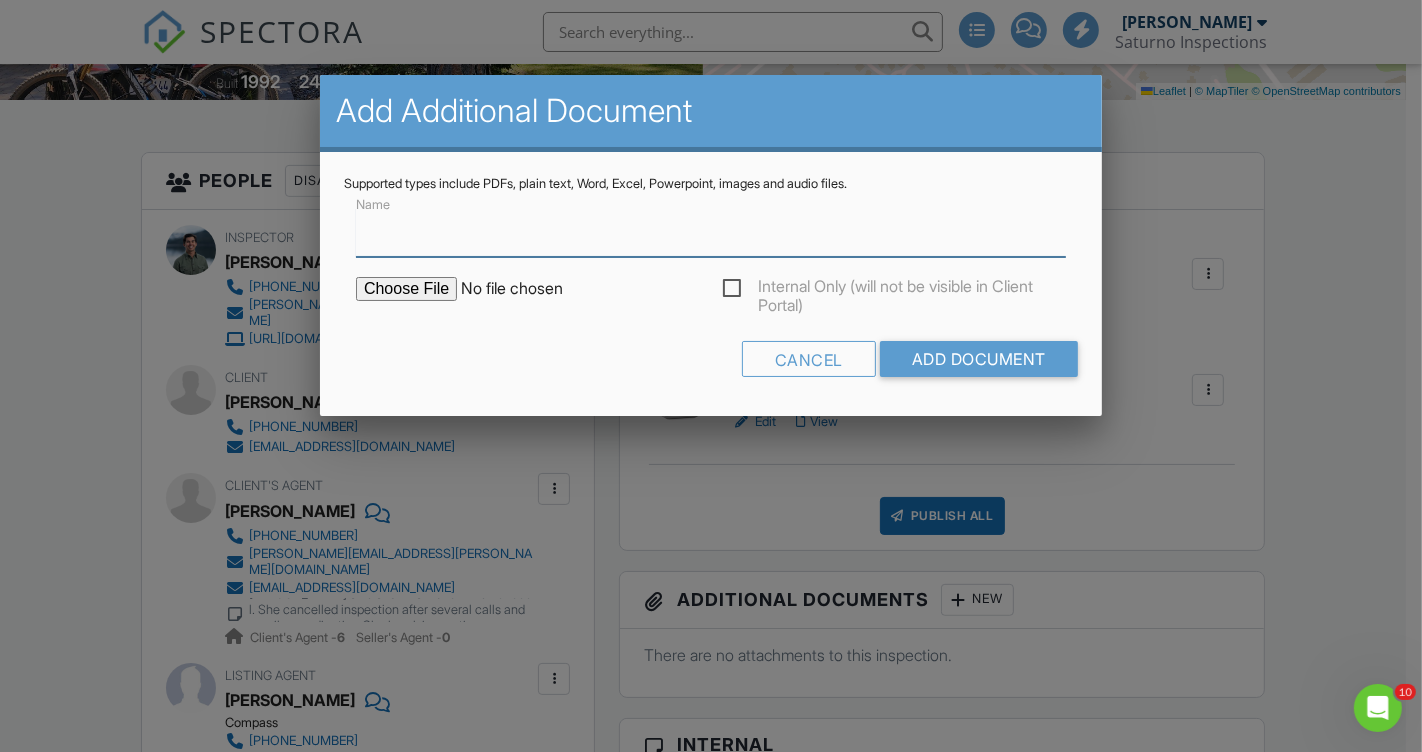 click on "Name" at bounding box center (711, 232) 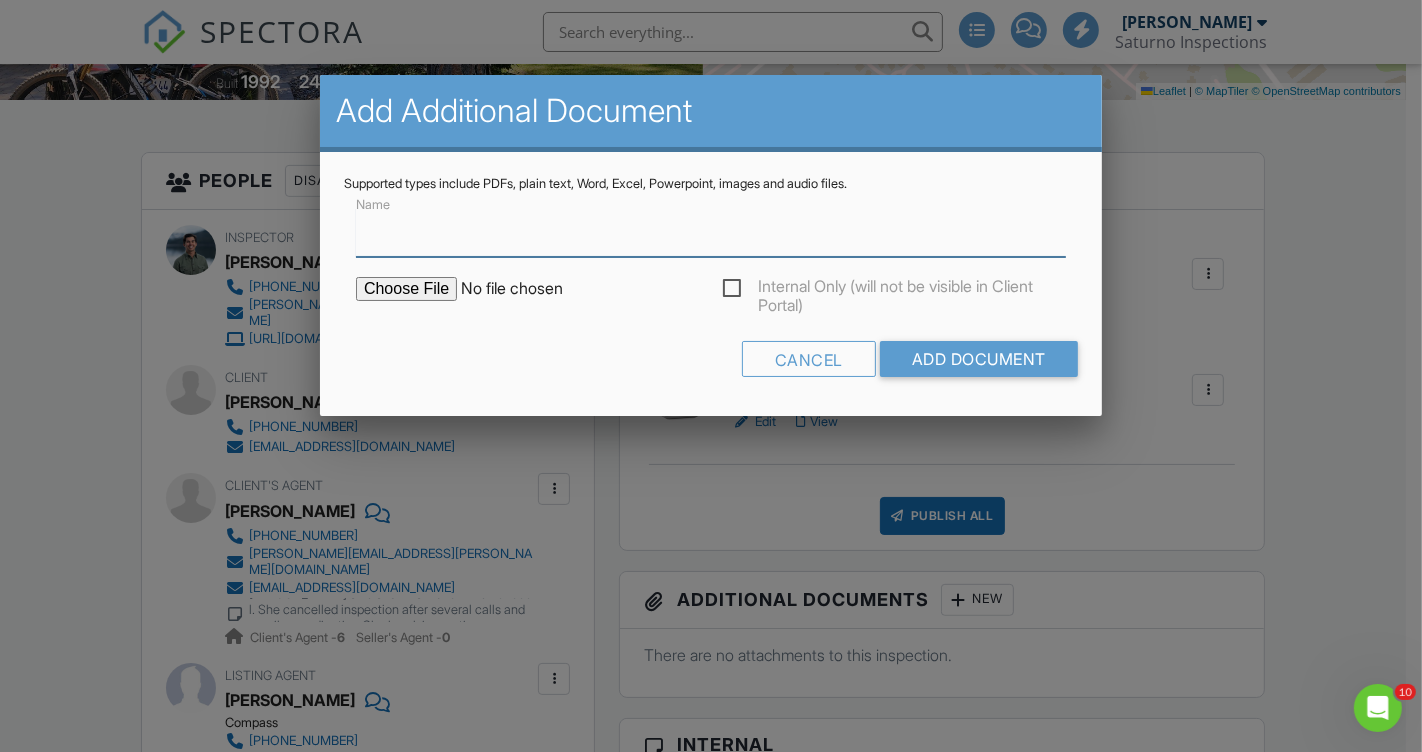 type on "Radon Test Data" 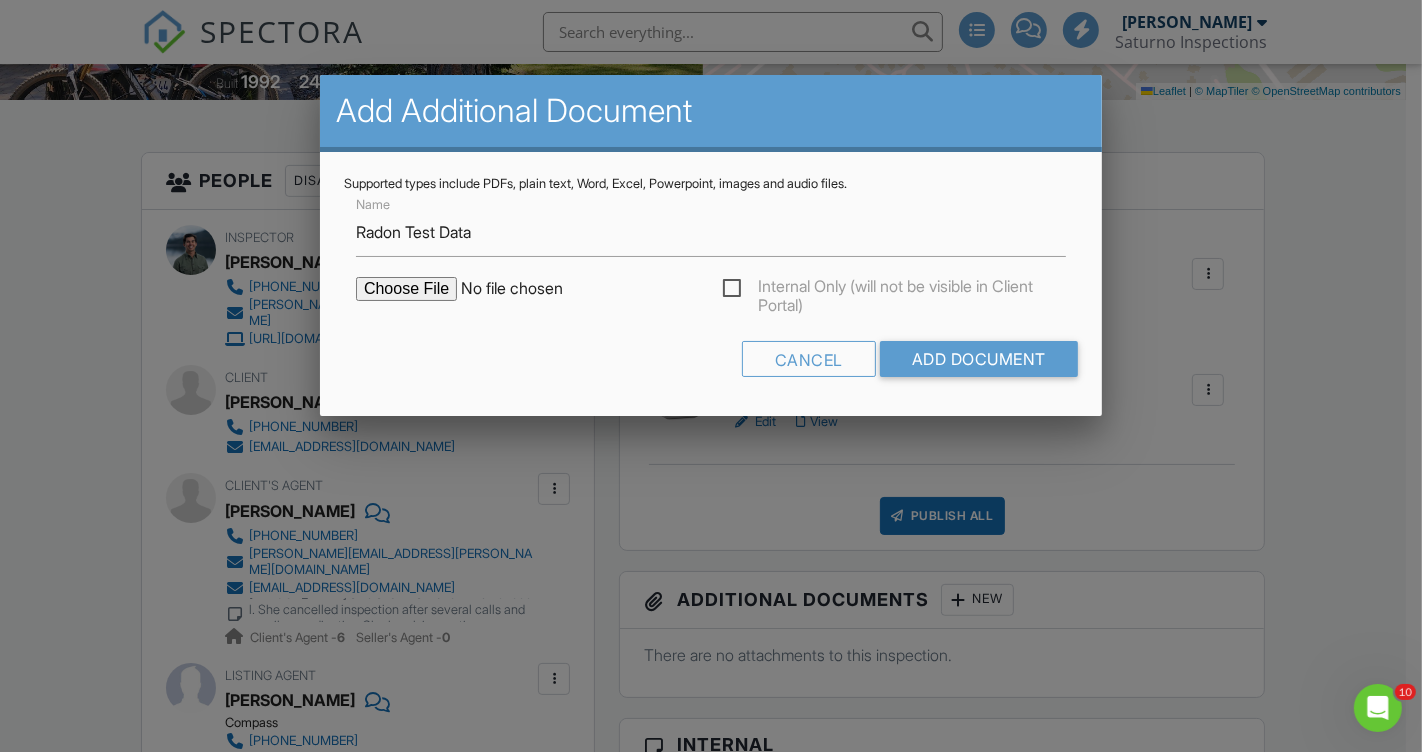 click at bounding box center (526, 289) 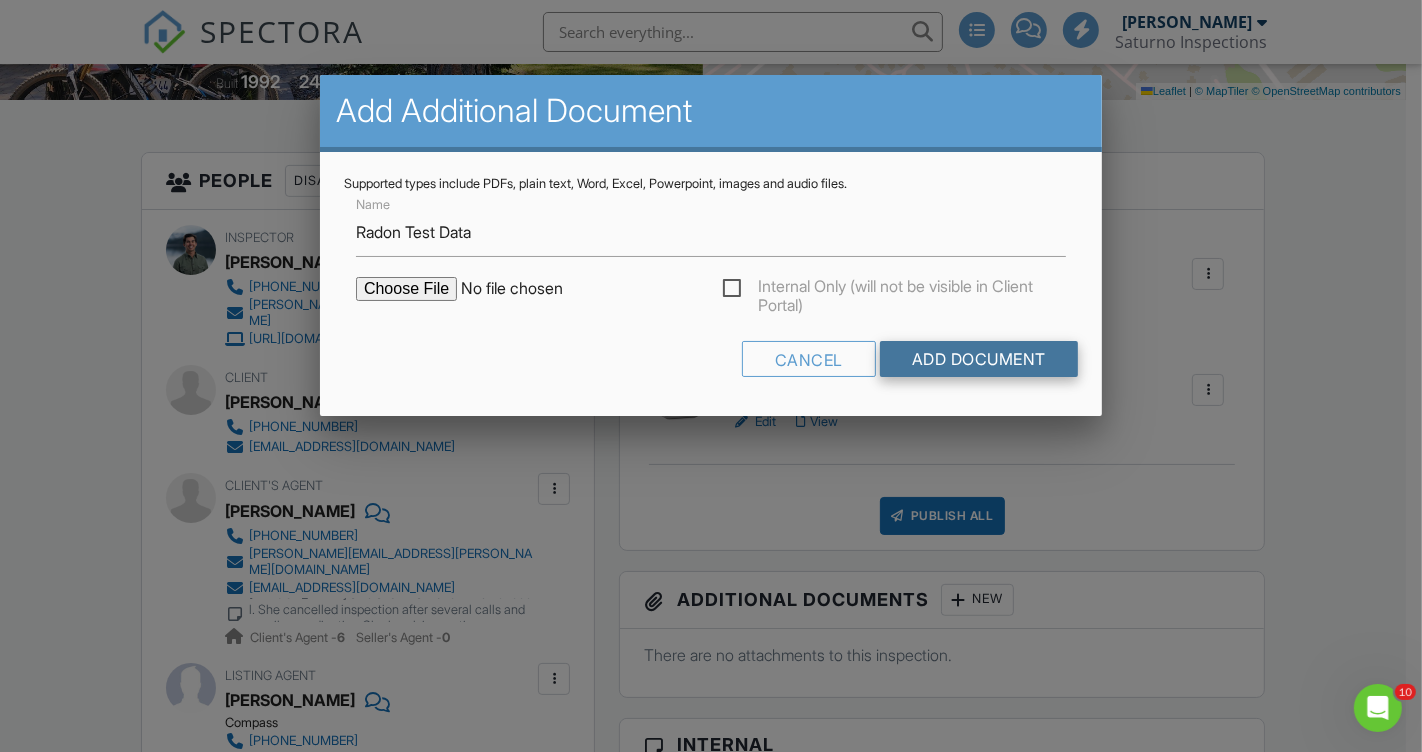 click on "Add Document" at bounding box center [979, 359] 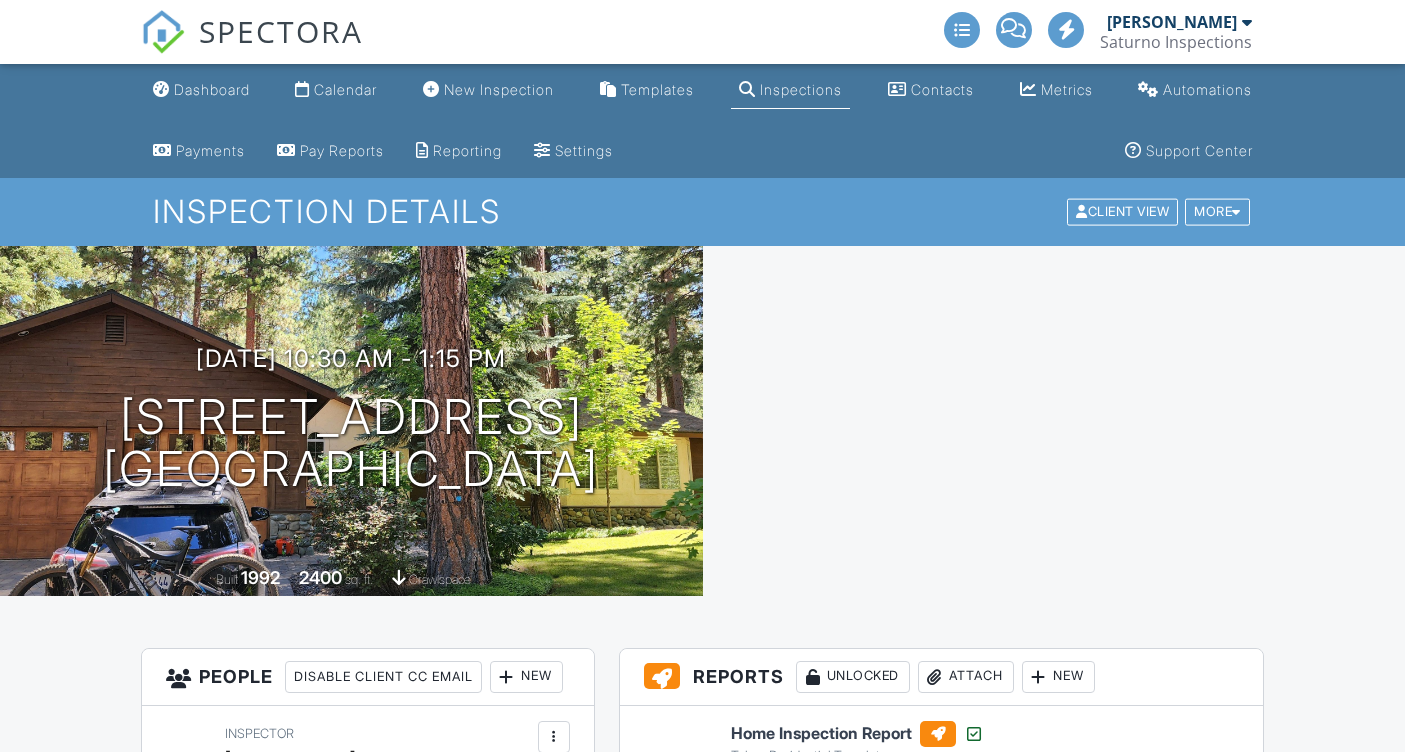 scroll, scrollTop: 0, scrollLeft: 0, axis: both 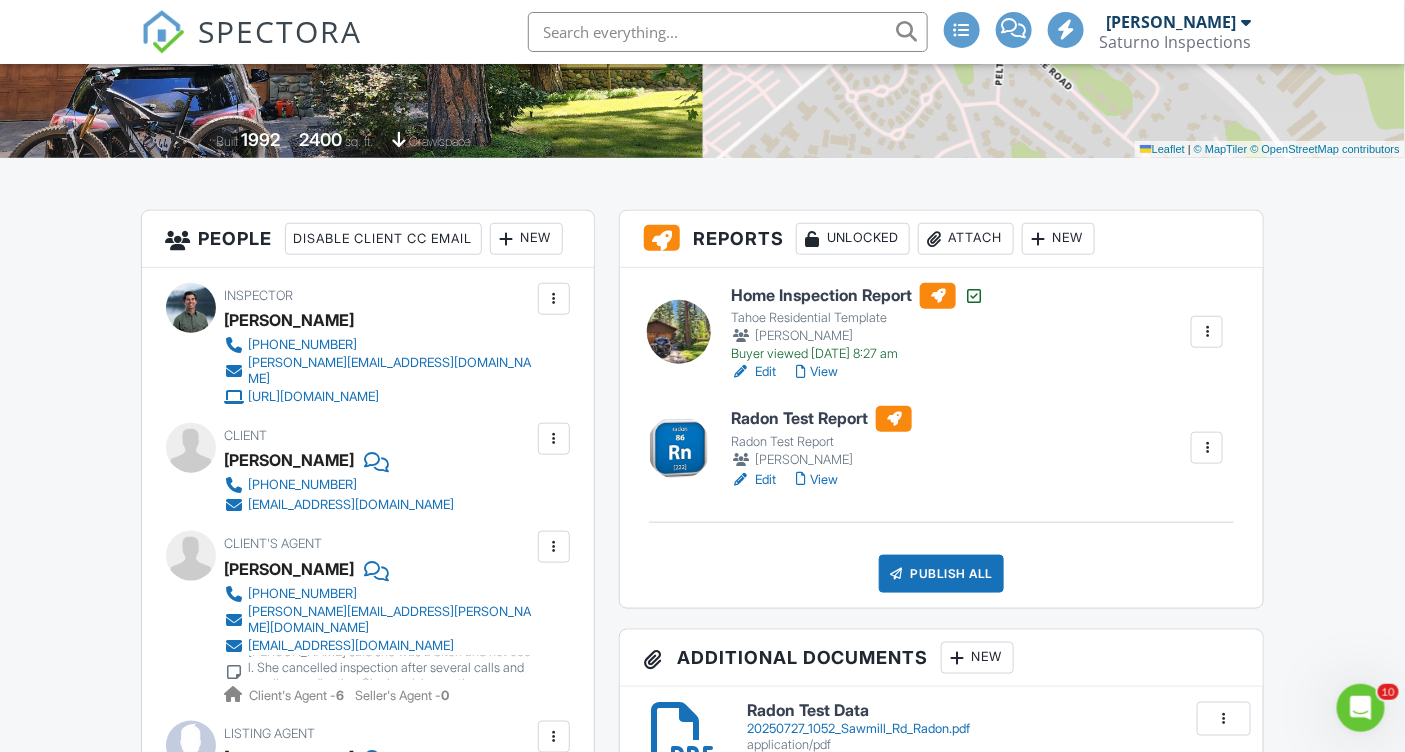 click on "View" at bounding box center (817, 480) 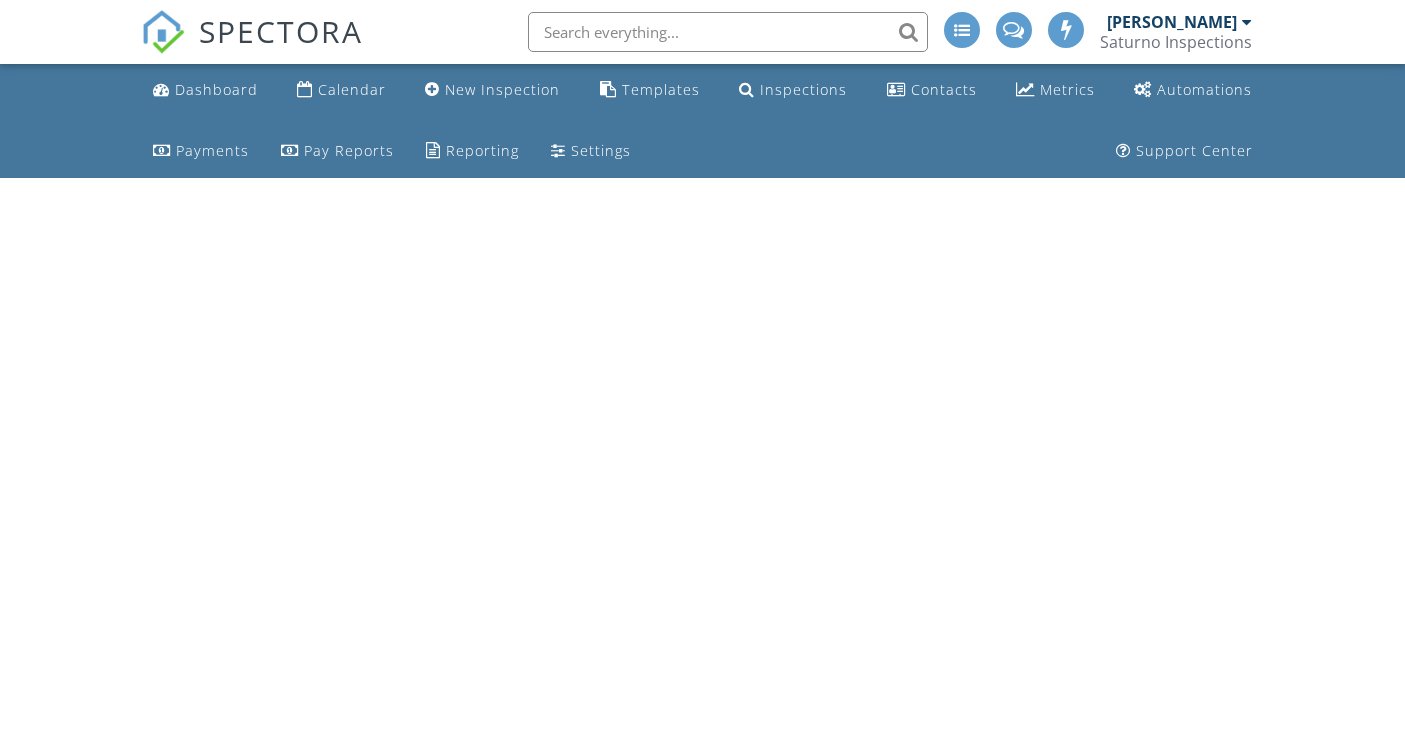 scroll, scrollTop: 0, scrollLeft: 0, axis: both 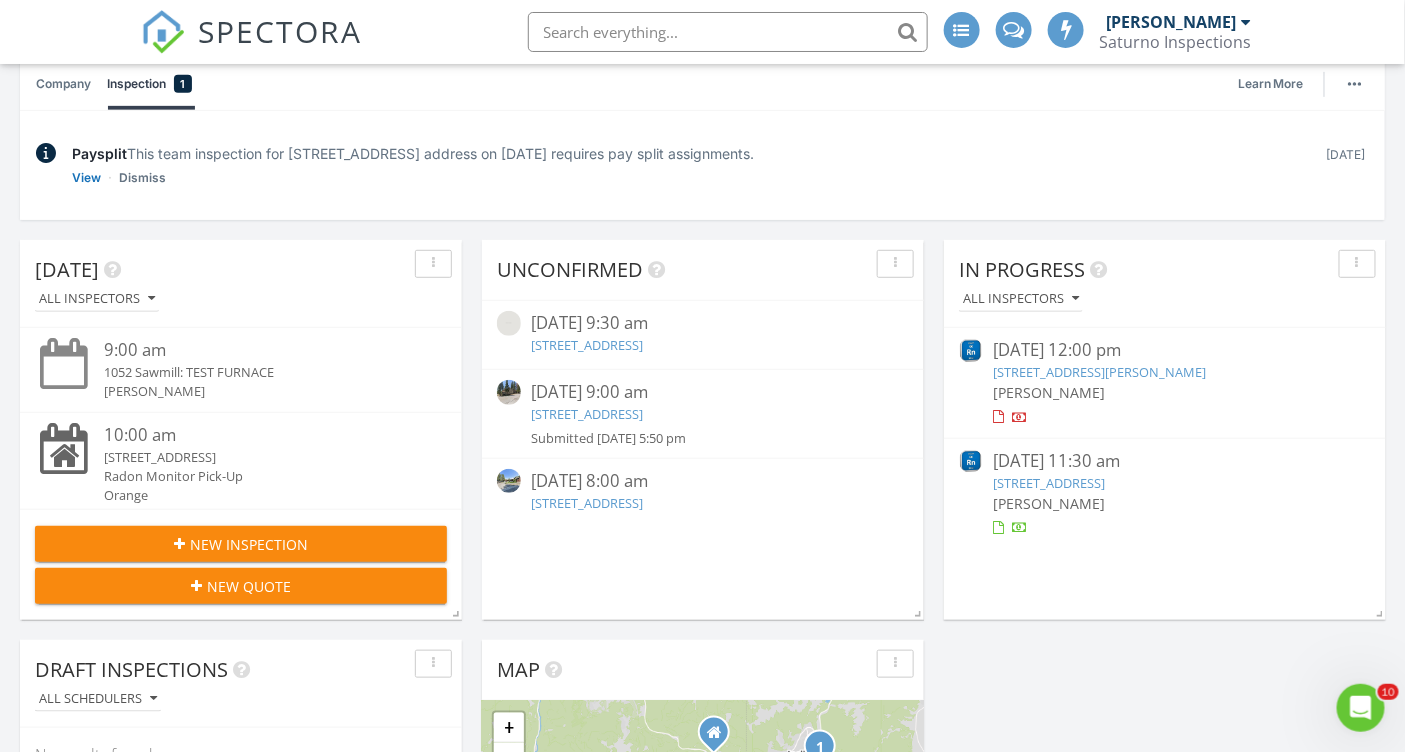 click on "[STREET_ADDRESS]" at bounding box center (258, 457) 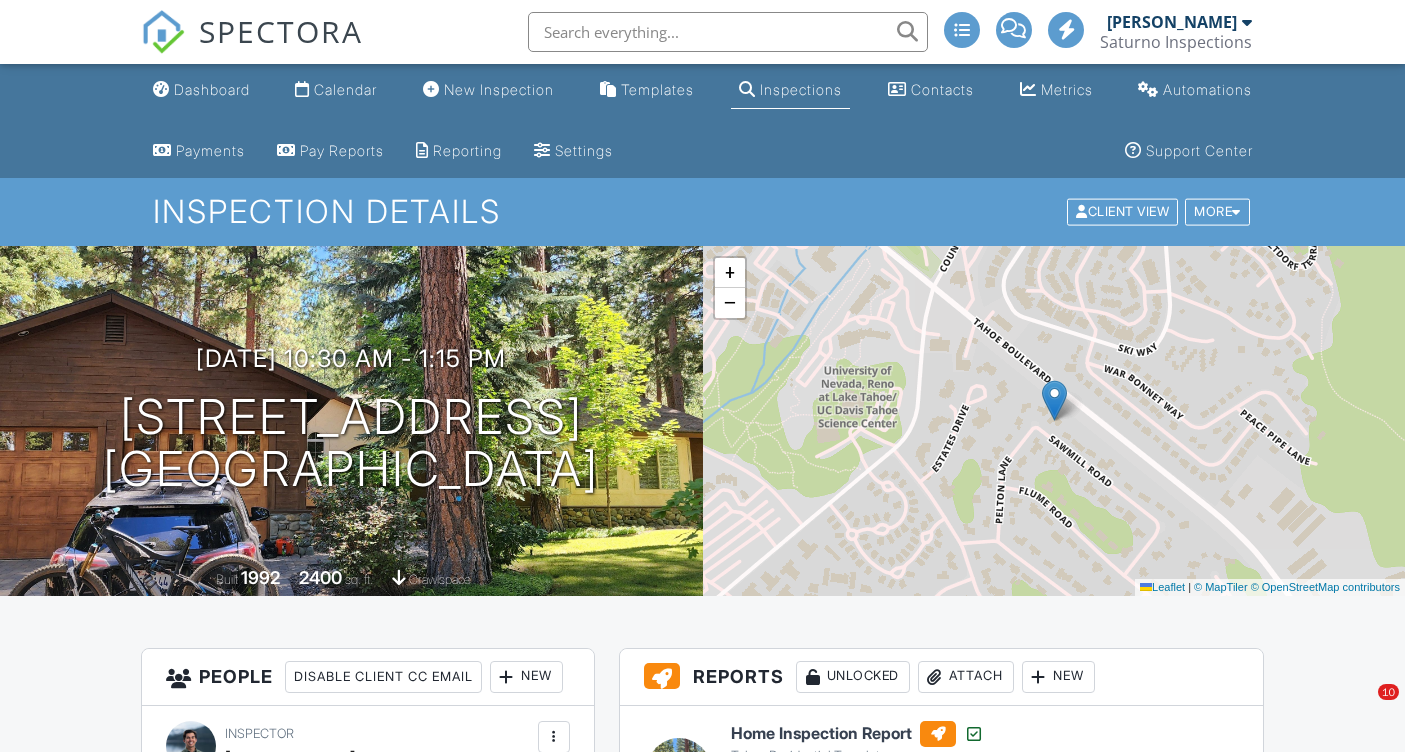 scroll, scrollTop: 0, scrollLeft: 0, axis: both 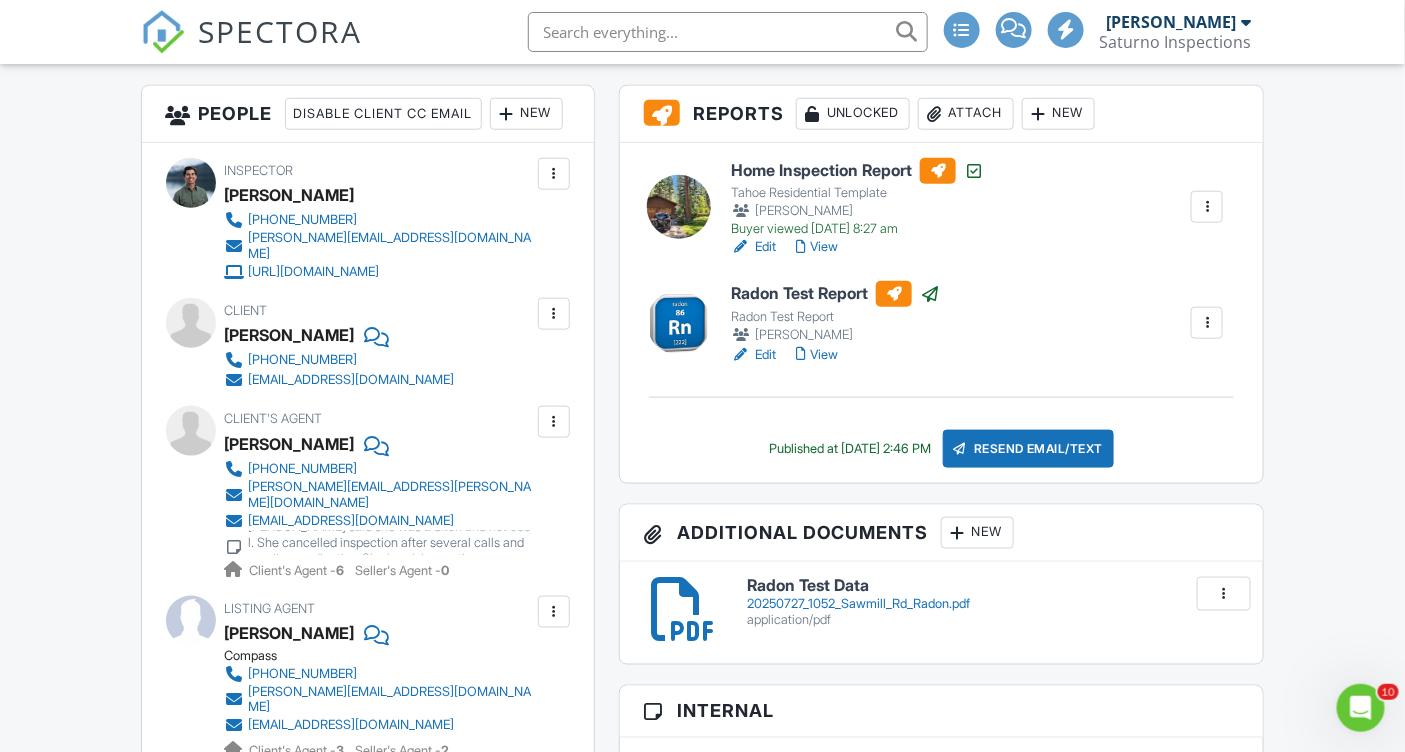 click on "Dashboard
Calendar
New Inspection
Templates
Inspections
Contacts
Metrics
Automations
Payments
Pay Reports
Reporting
Settings
Support Center
Inspection Details
Client View
More
Property Details
Reschedule
Reorder / Copy
Share
Cancel
Delete
Print Order
Convert to V9
View Change Log
07/23/2025 10:30 am
- 1:15 pm
1052 Sawmill Rd
Incline Village, NV 89451
Built
1992
2400
sq. ft.
crawlspace
+ −  Leaflet   |   © MapTiler   © OpenStreetMap contributors
All emails and texts are disabled for this inspection!
Turn on emails and texts
Reports
Unlocked
Attach
New
Home Inspection Report" at bounding box center [702, 1936] 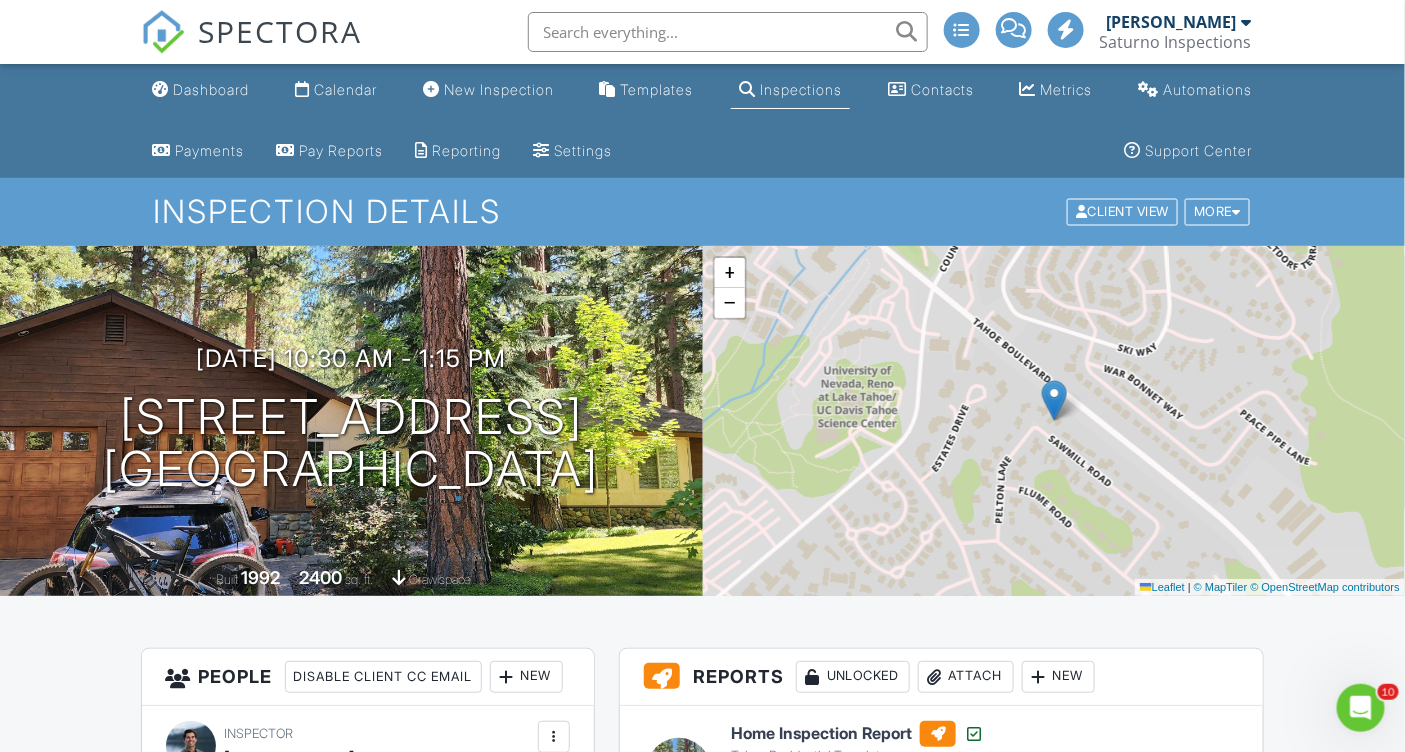 click at bounding box center [722, 32] 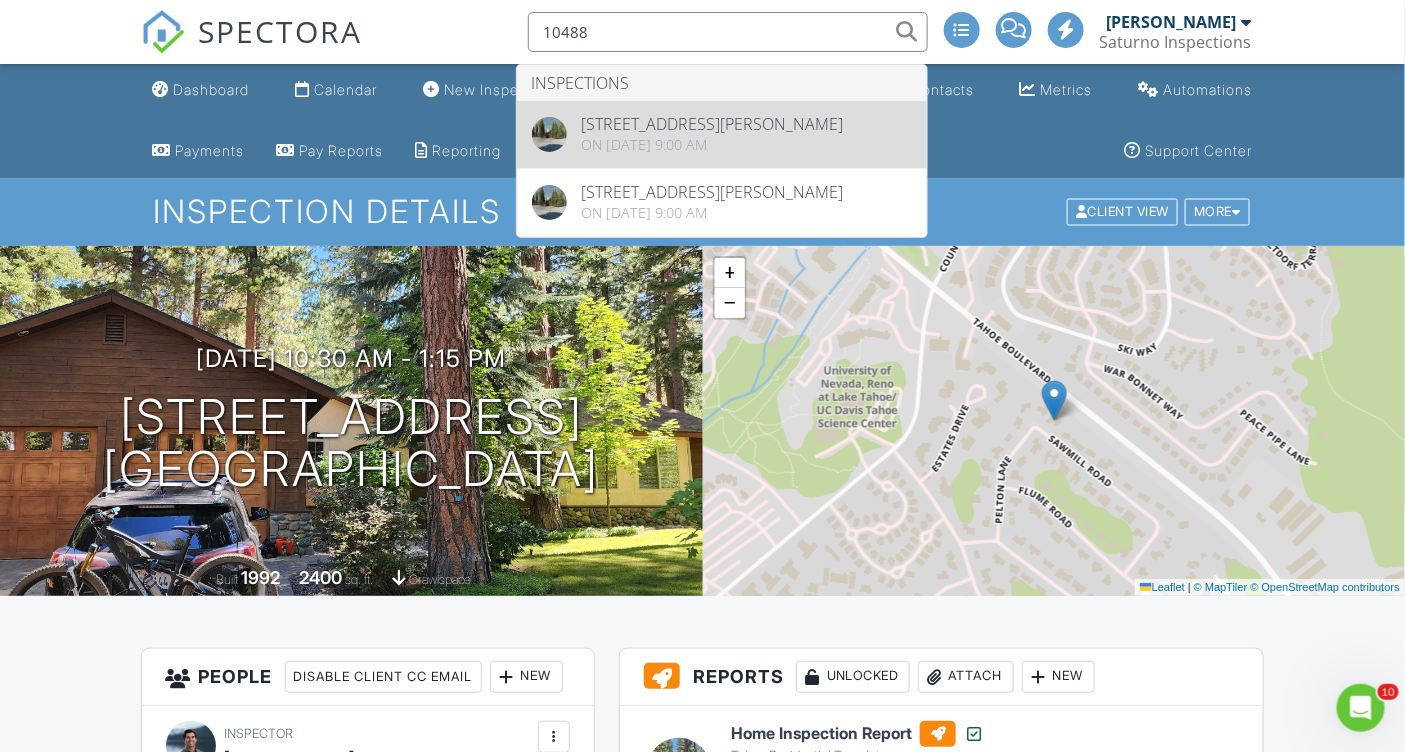 type on "10488" 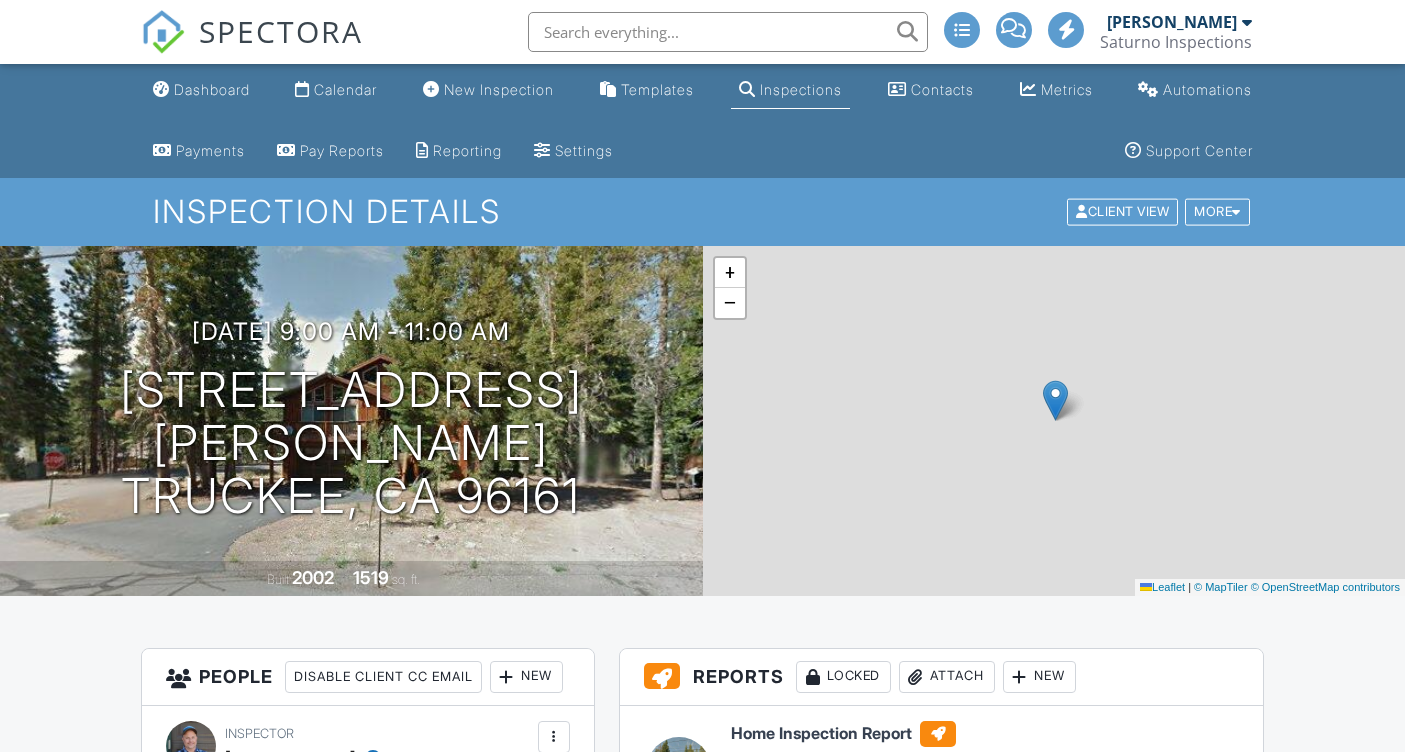 scroll, scrollTop: 0, scrollLeft: 0, axis: both 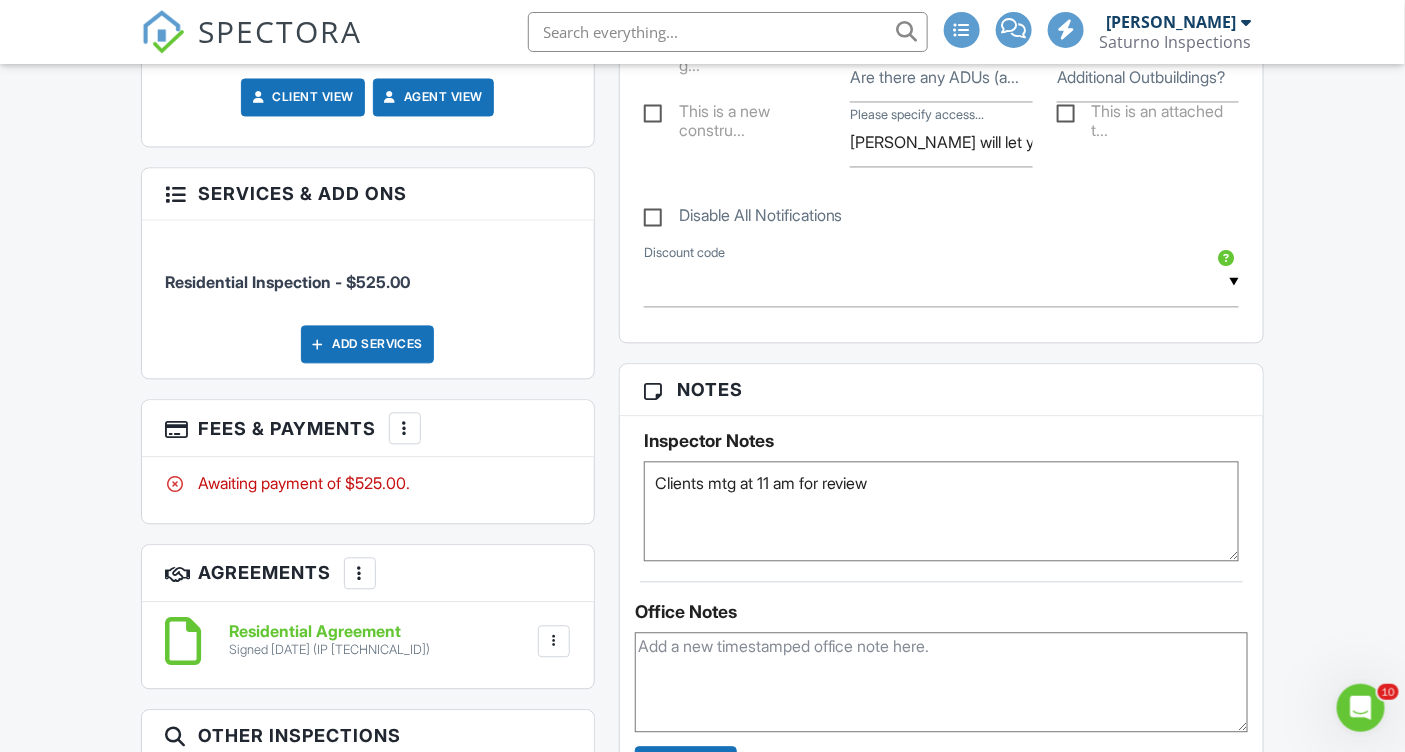 click on "Clients mtg at 11 am for review" at bounding box center (942, 512) 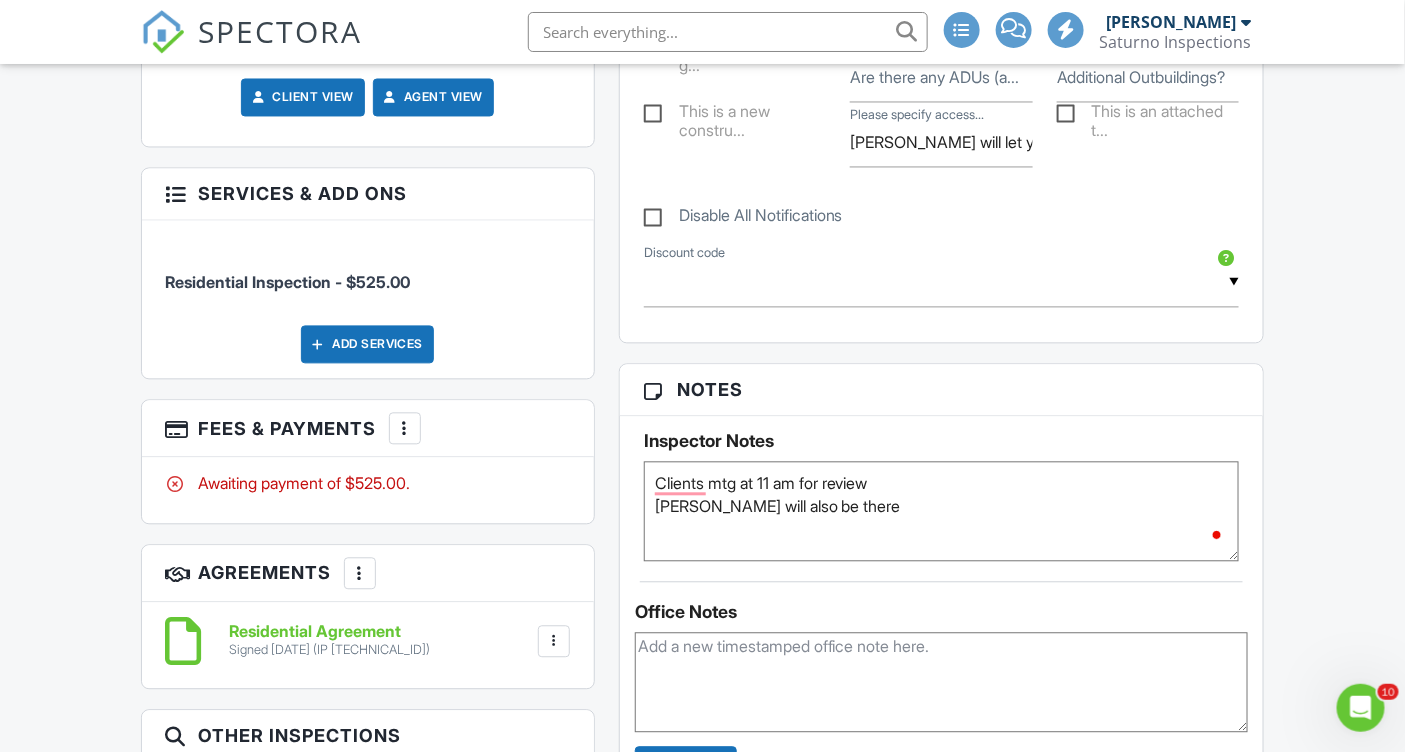 type on "Clients mtg at 11 am for review
Jenna will also be there" 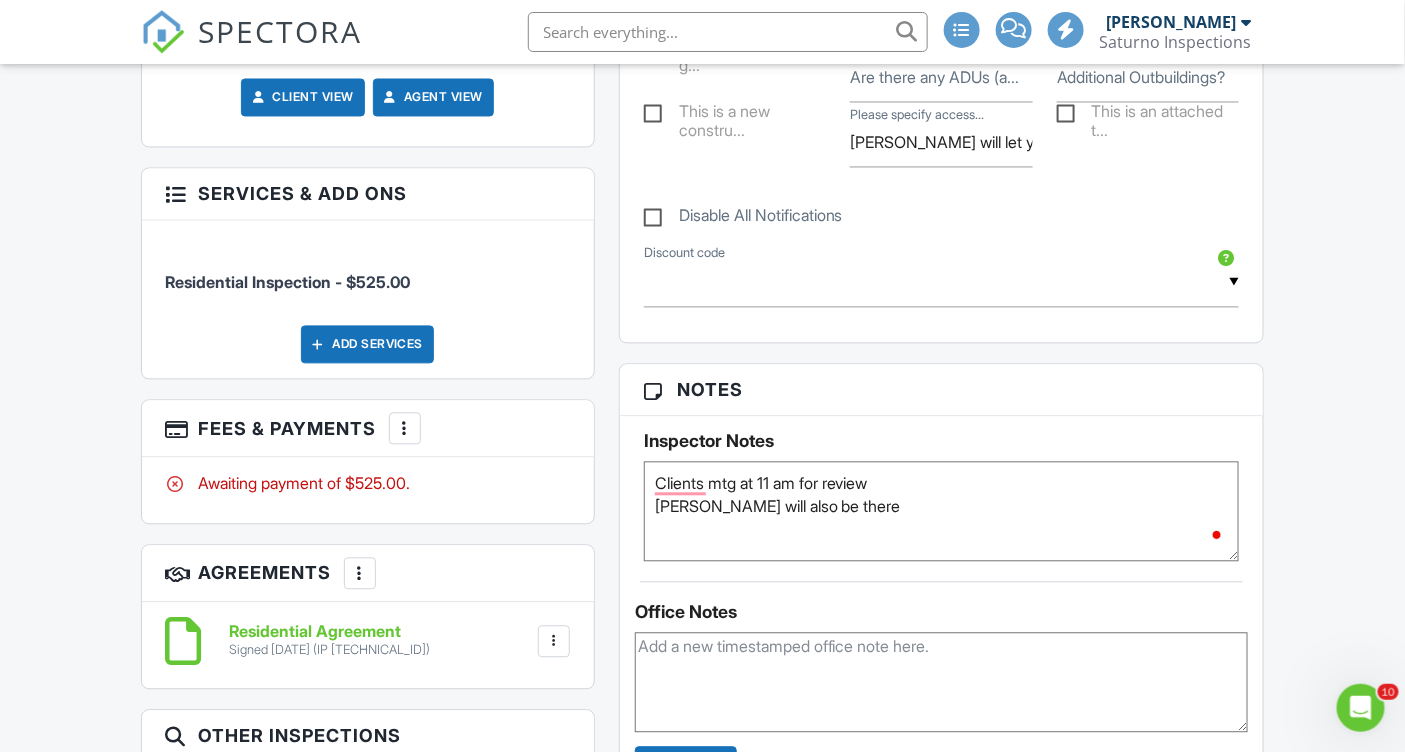 click at bounding box center (942, 683) 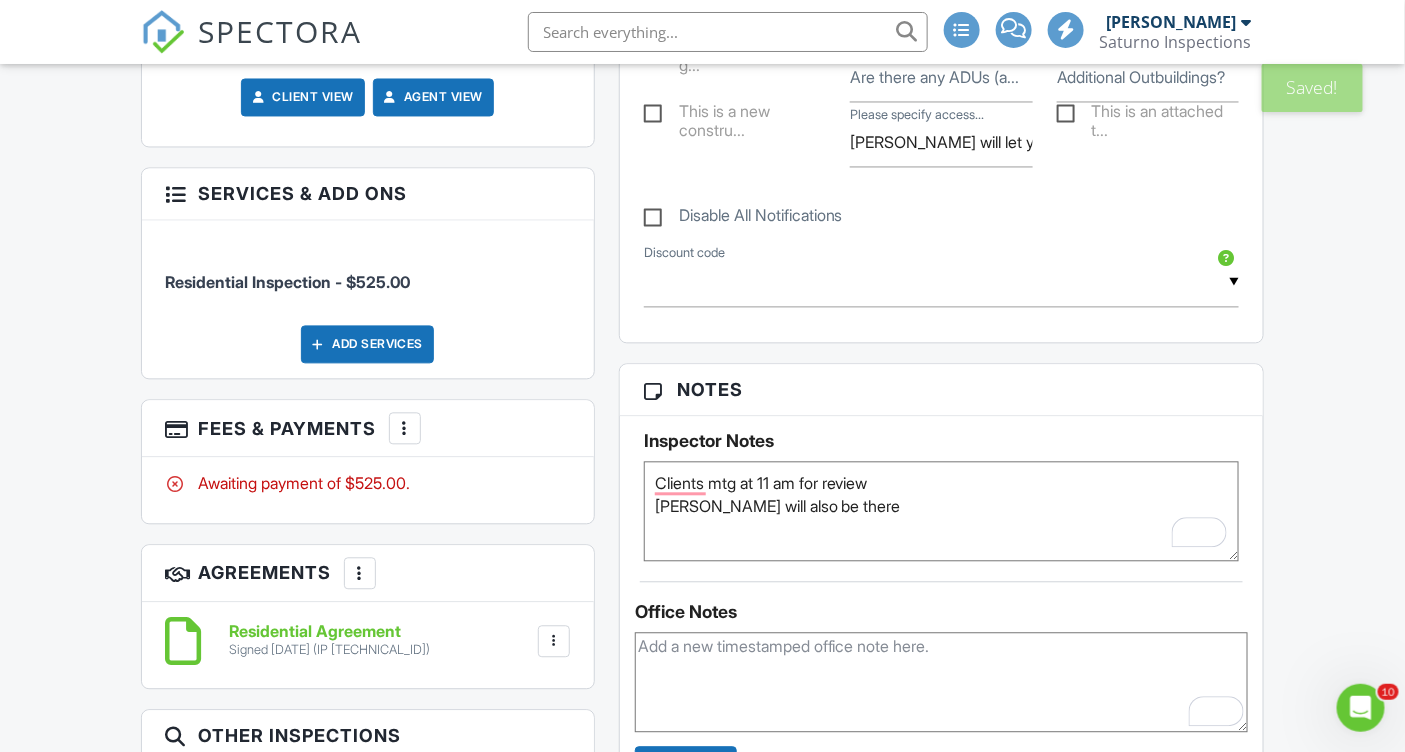 click at bounding box center (728, 32) 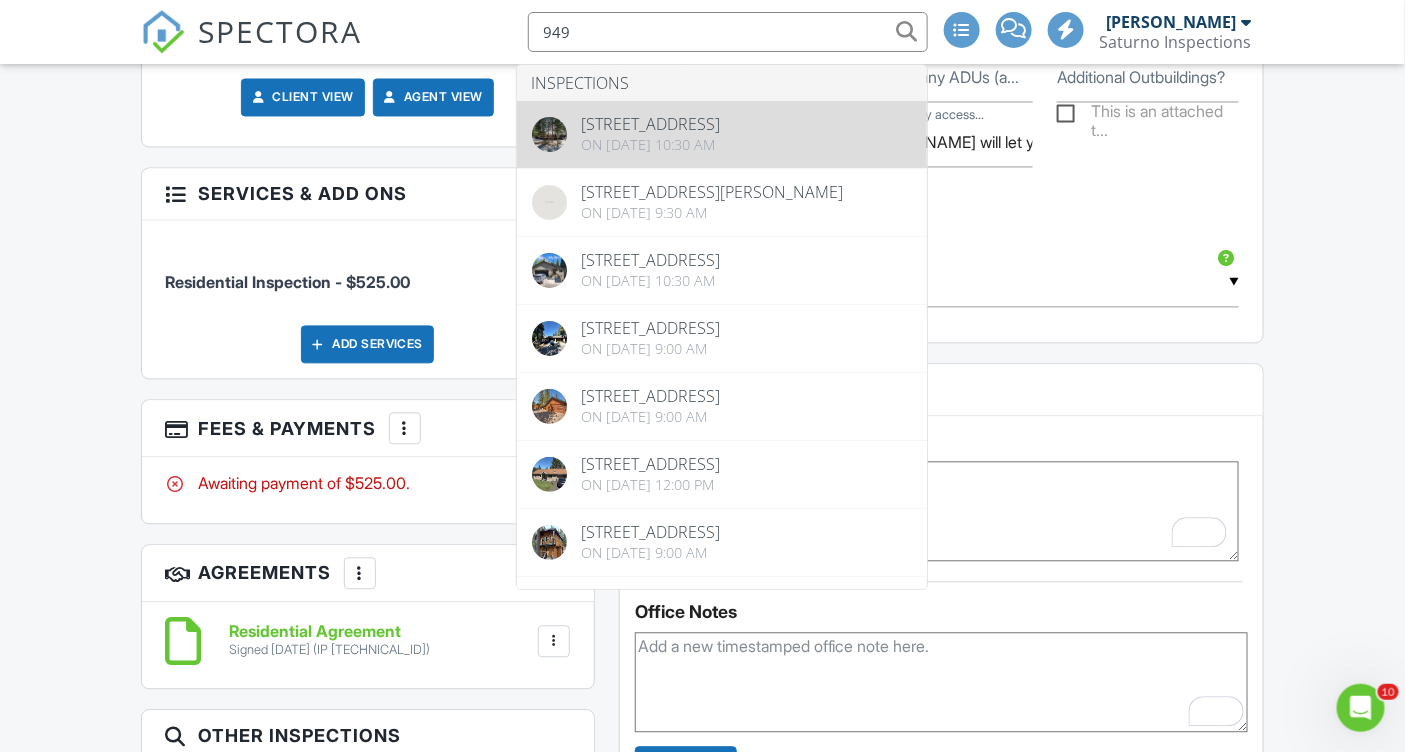 type on "949" 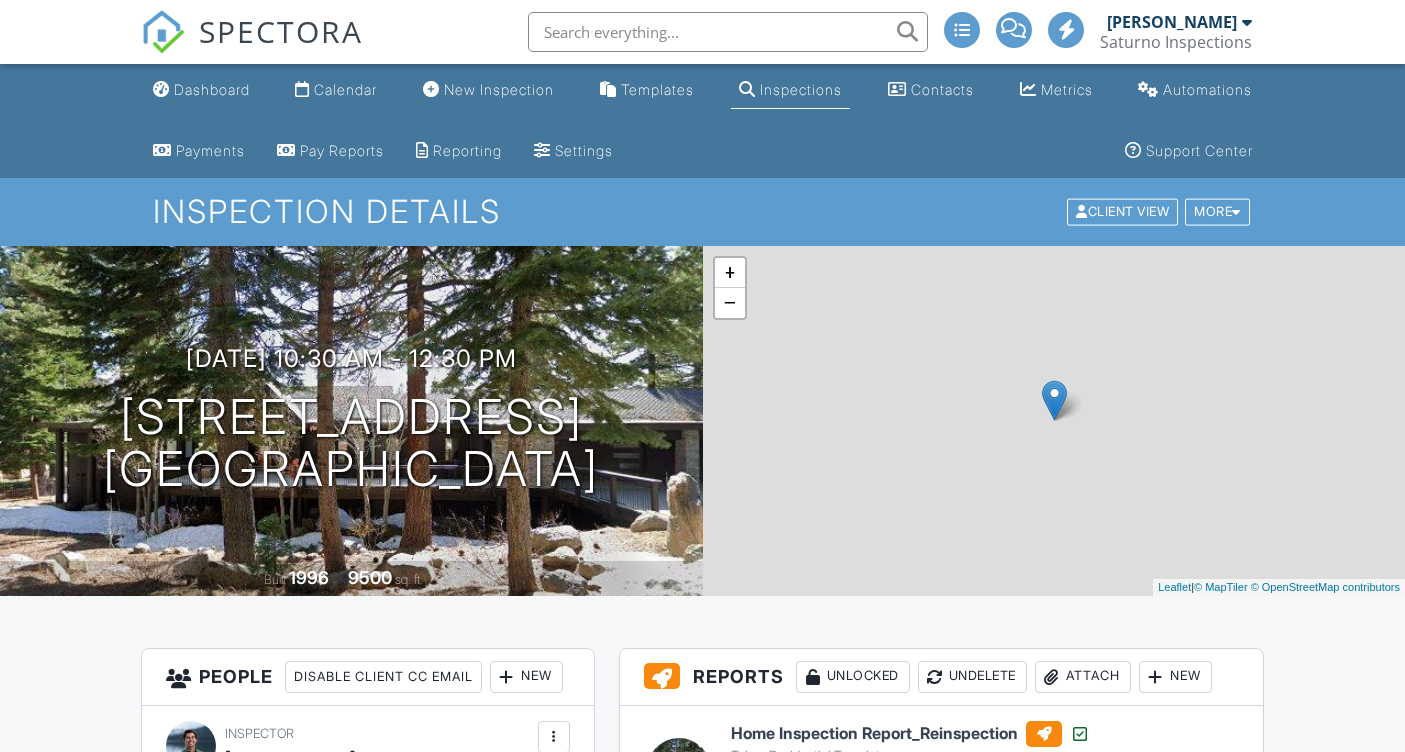 scroll, scrollTop: 0, scrollLeft: 0, axis: both 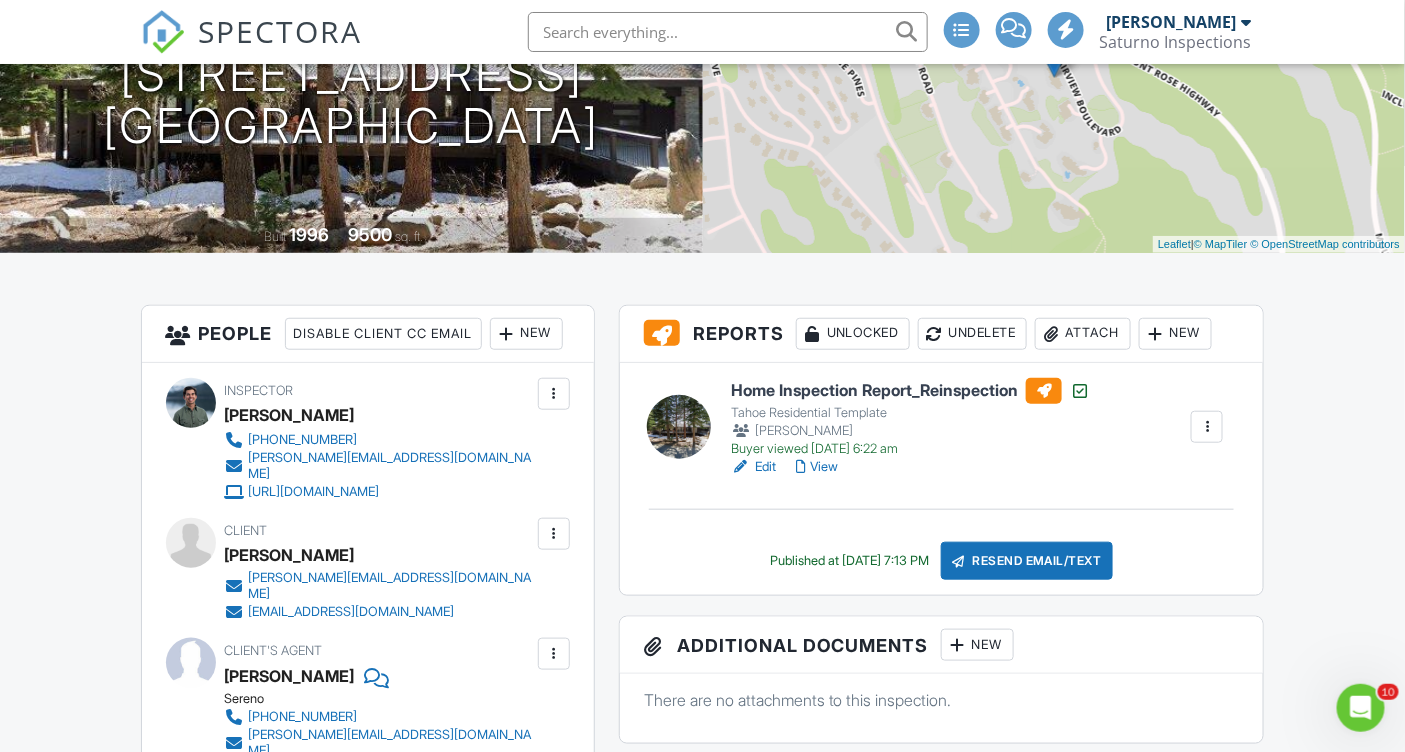 click on "View" at bounding box center (817, 467) 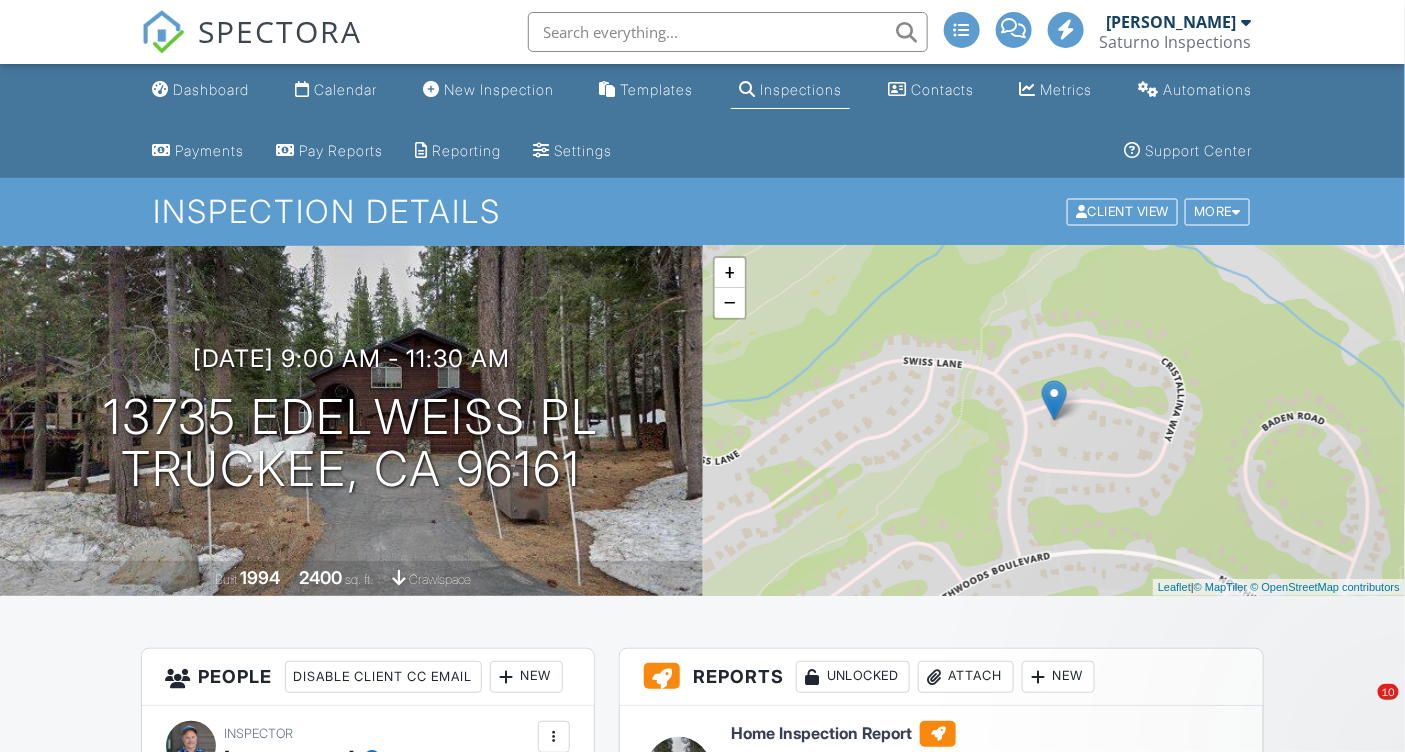 scroll, scrollTop: 0, scrollLeft: 0, axis: both 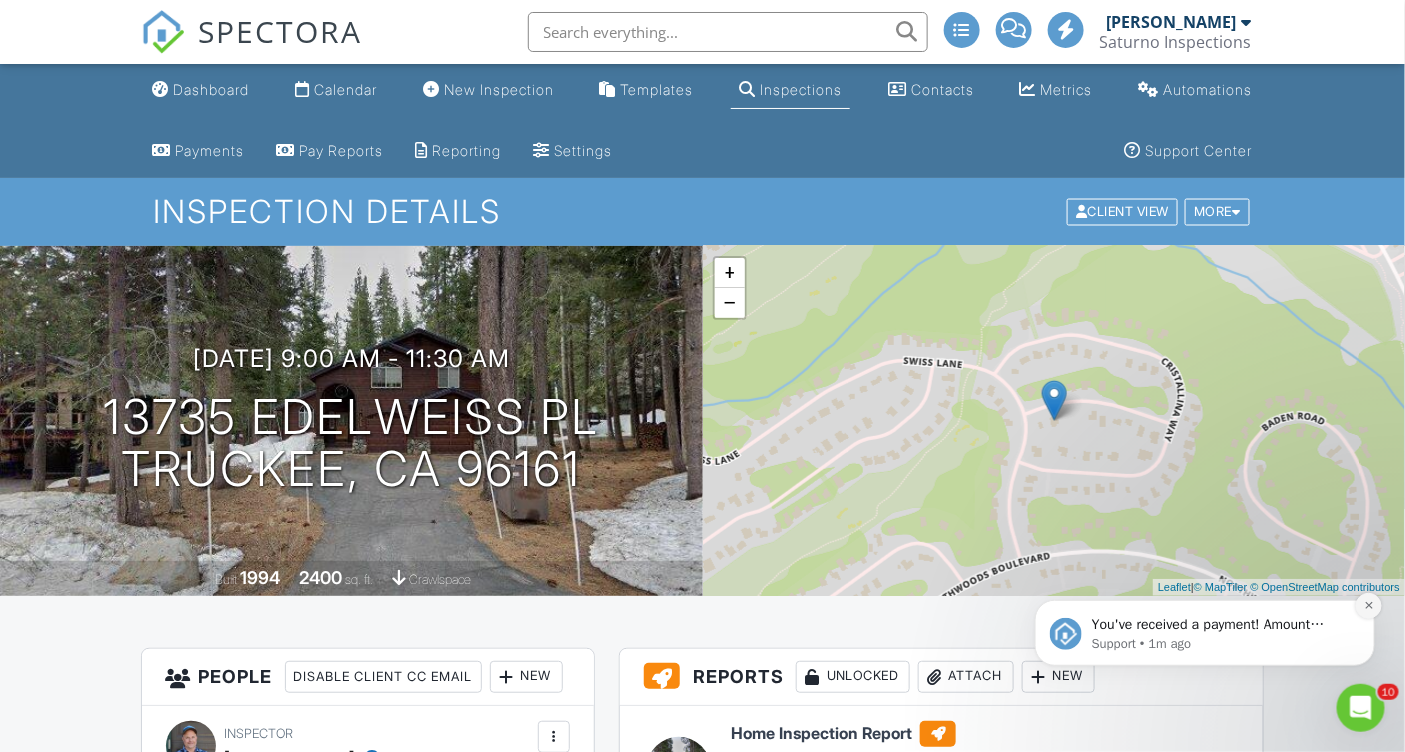 click 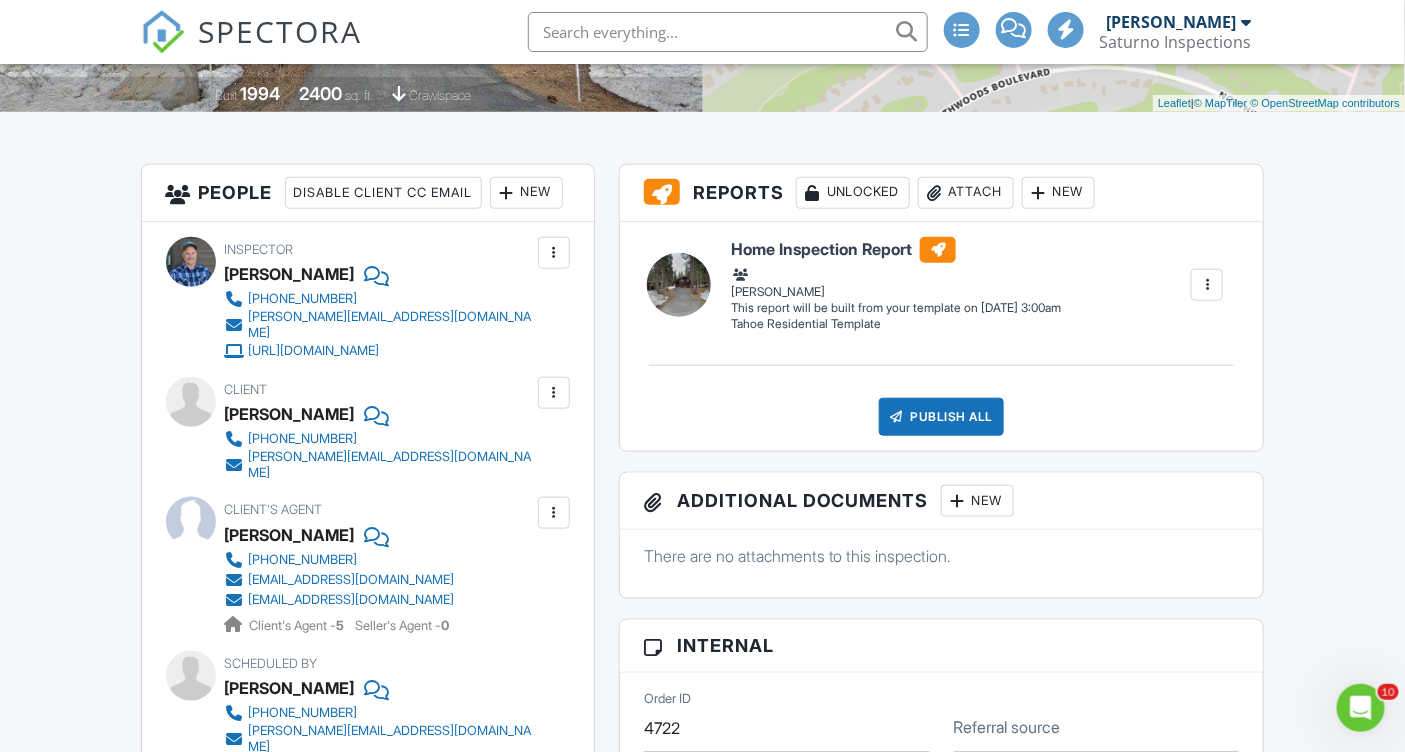 scroll, scrollTop: 488, scrollLeft: 0, axis: vertical 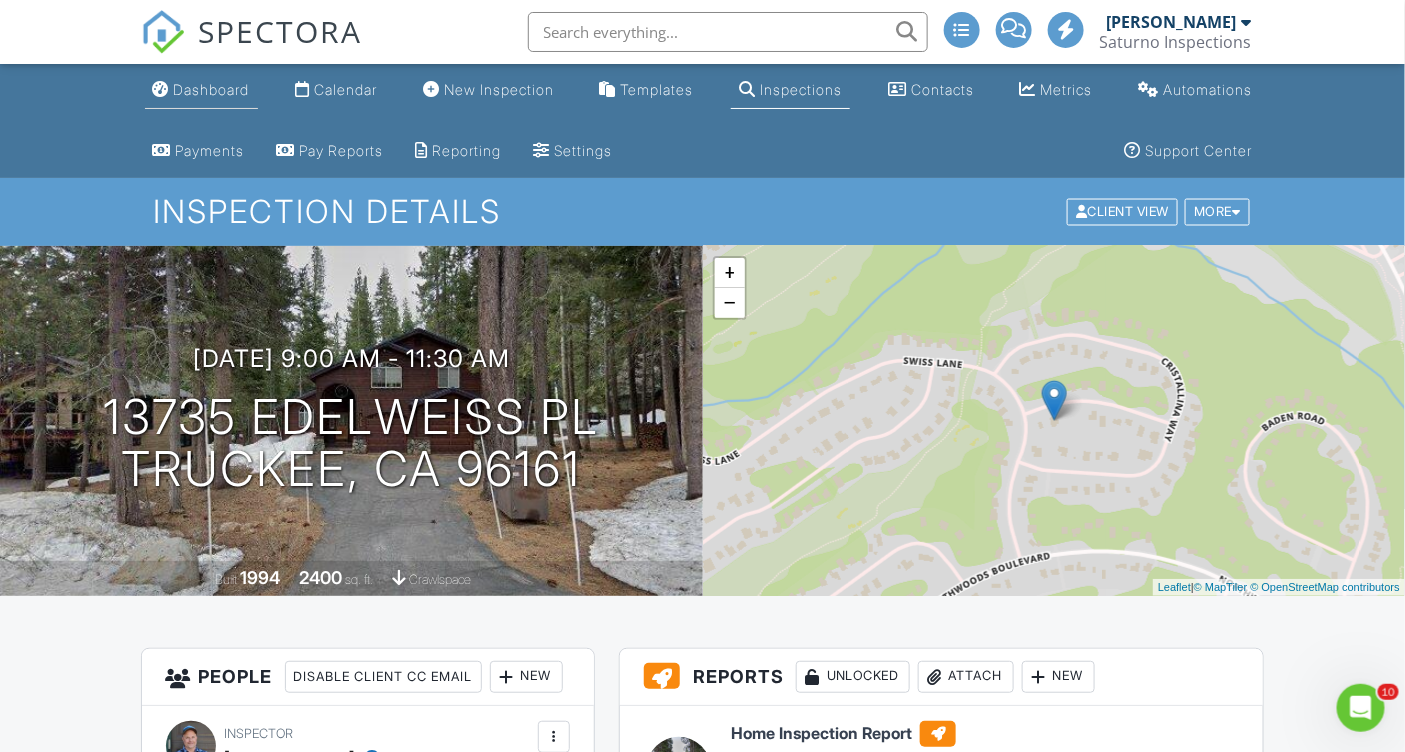 click on "Dashboard" at bounding box center (212, 89) 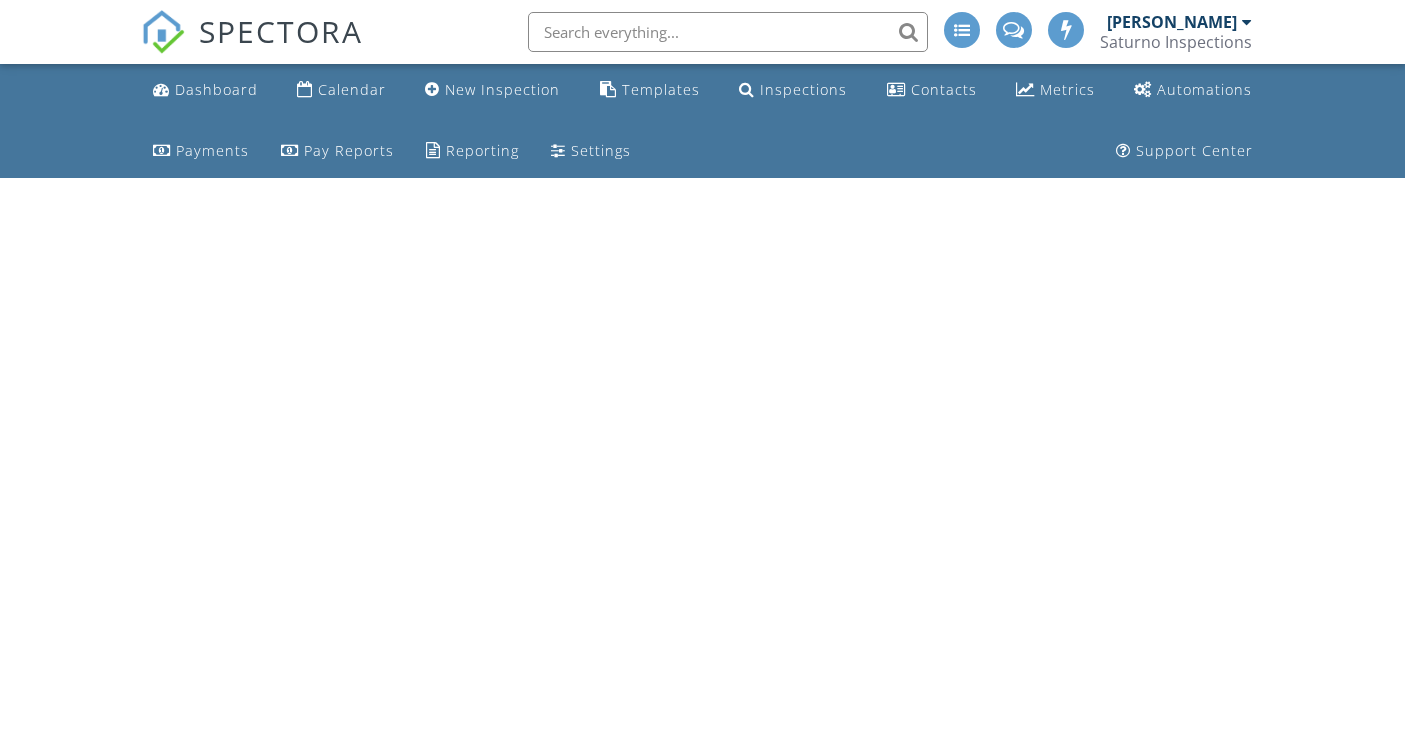scroll, scrollTop: 0, scrollLeft: 0, axis: both 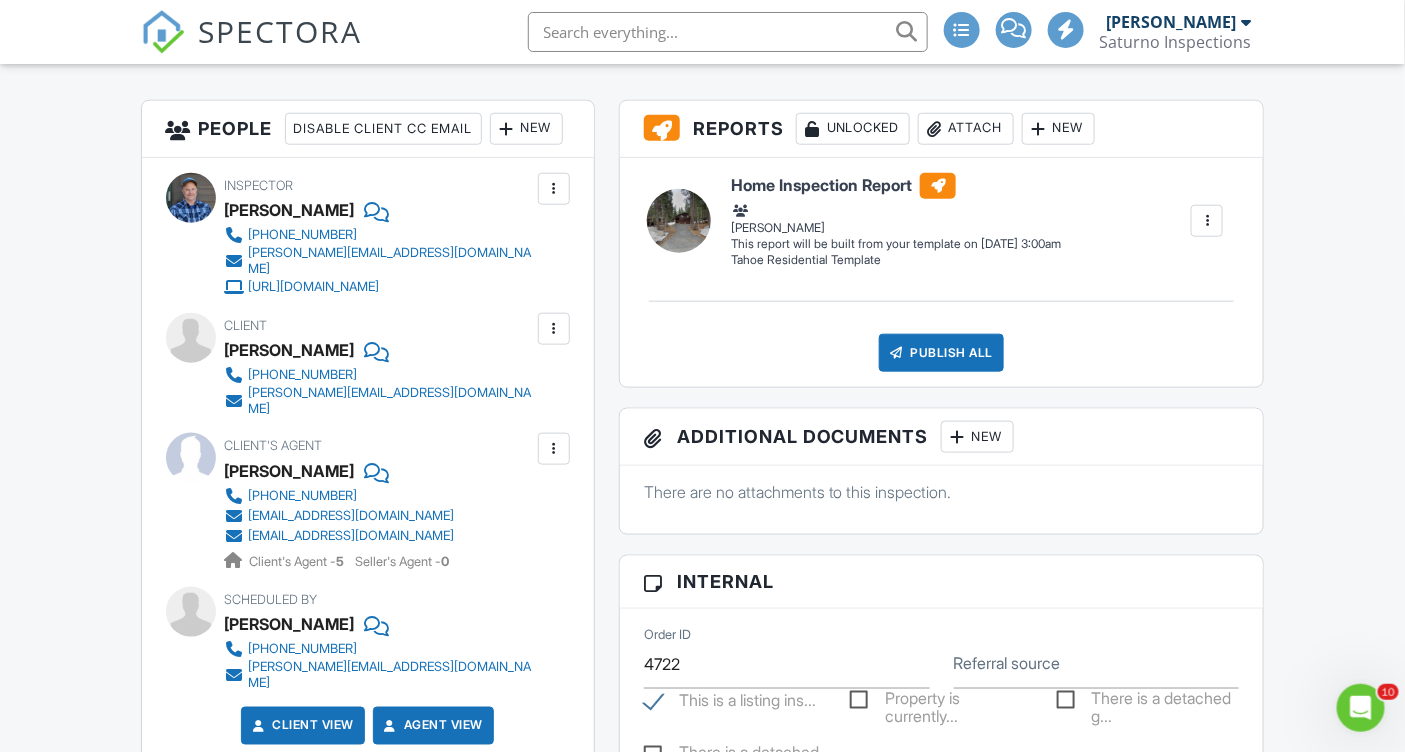 click on "Dashboard
Calendar
New Inspection
Templates
Inspections
Contacts
Metrics
Automations
Payments
Pay Reports
Reporting
Settings
Support Center
Inspection Details
Client View
More
Property Details
Reschedule
Reorder / Copy
Share
Cancel
[GEOGRAPHIC_DATA]
Print Order
Convert to V9
View Change Log
[DATE]  9:00 am
- 11:30 am
[STREET_ADDRESS]
[GEOGRAPHIC_DATA], CA 96161
Built
1994
2400
sq. ft.
crawlspace
+ −  Leaflet   |   © MapTiler   © OpenStreetMap contributors
All emails and texts are disabled for this inspection!
Turn on emails and texts
Reports
Unlocked
Attach
New
Home Inspection Report
[PERSON_NAME]" at bounding box center (702, 1346) 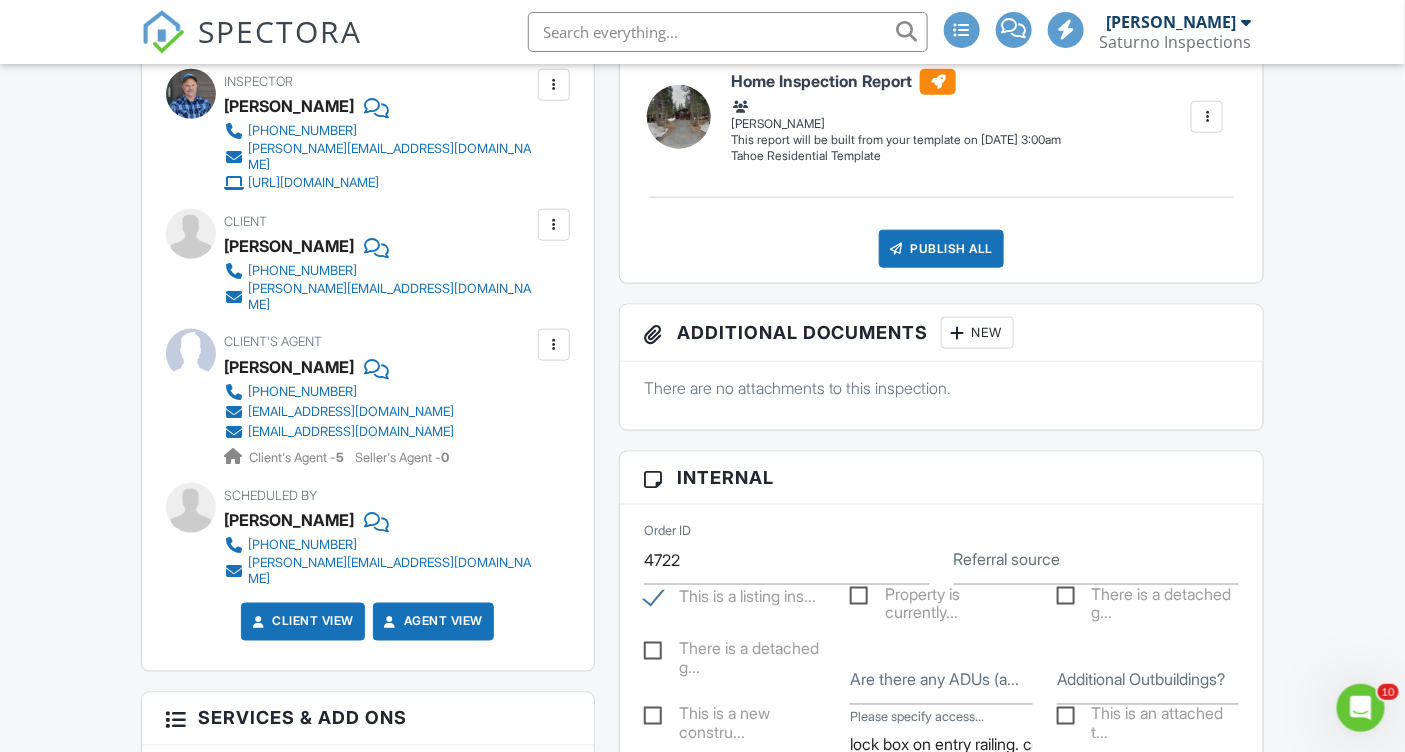 scroll, scrollTop: 650, scrollLeft: 0, axis: vertical 